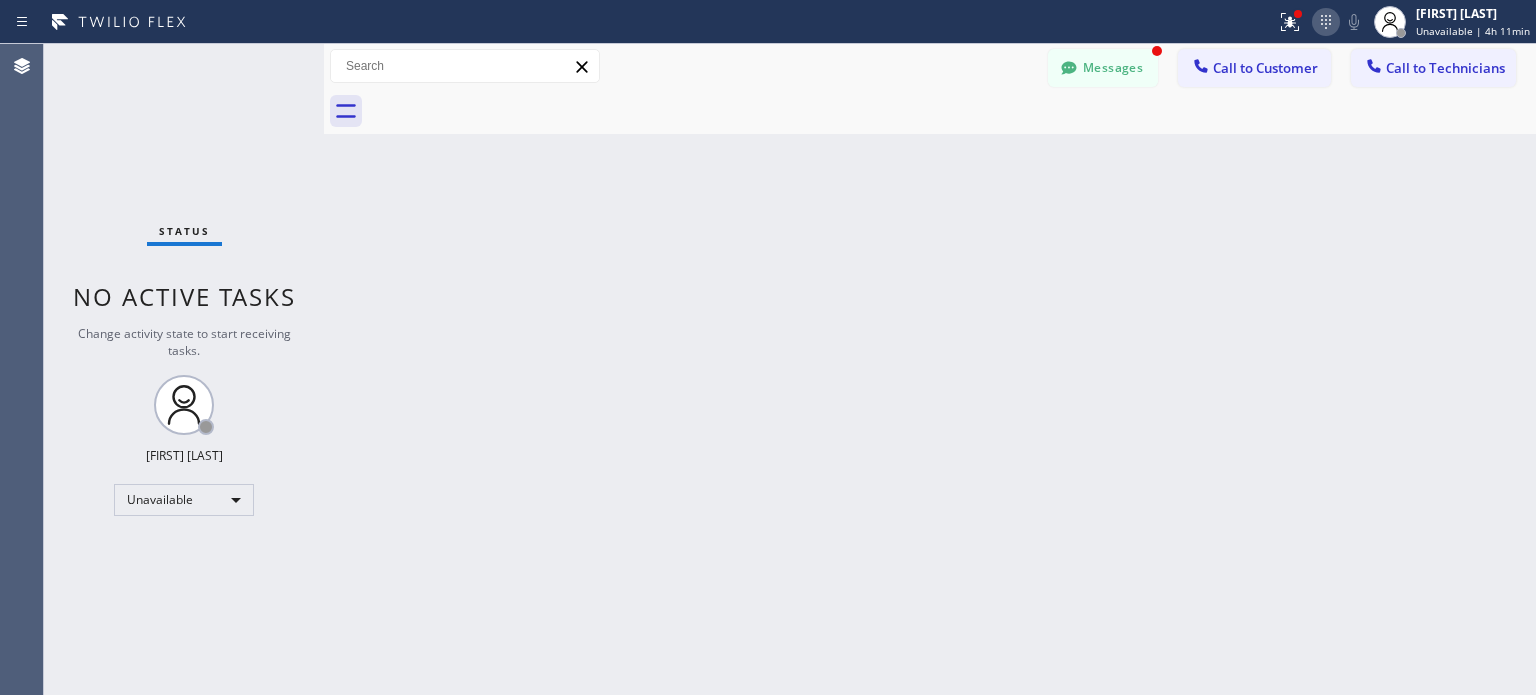 scroll, scrollTop: 0, scrollLeft: 0, axis: both 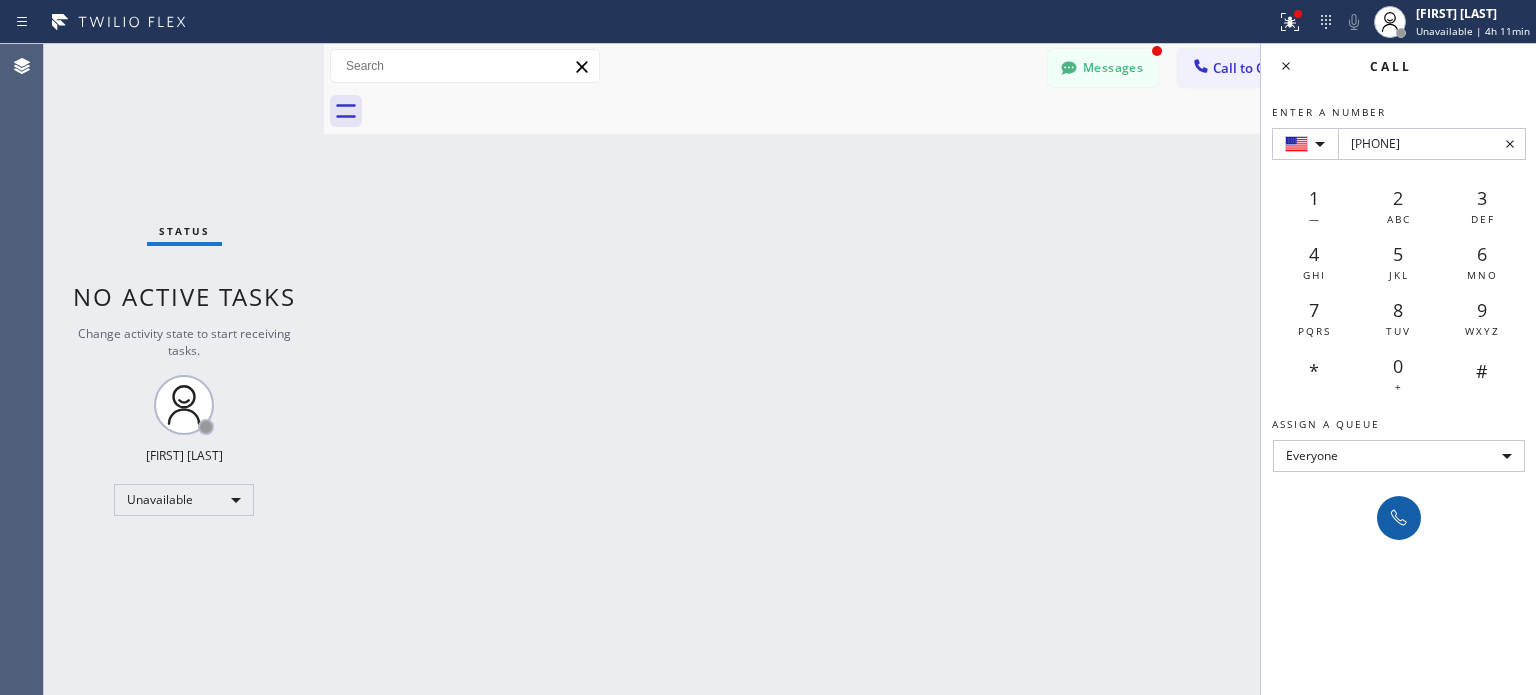 type on "[PHONE]" 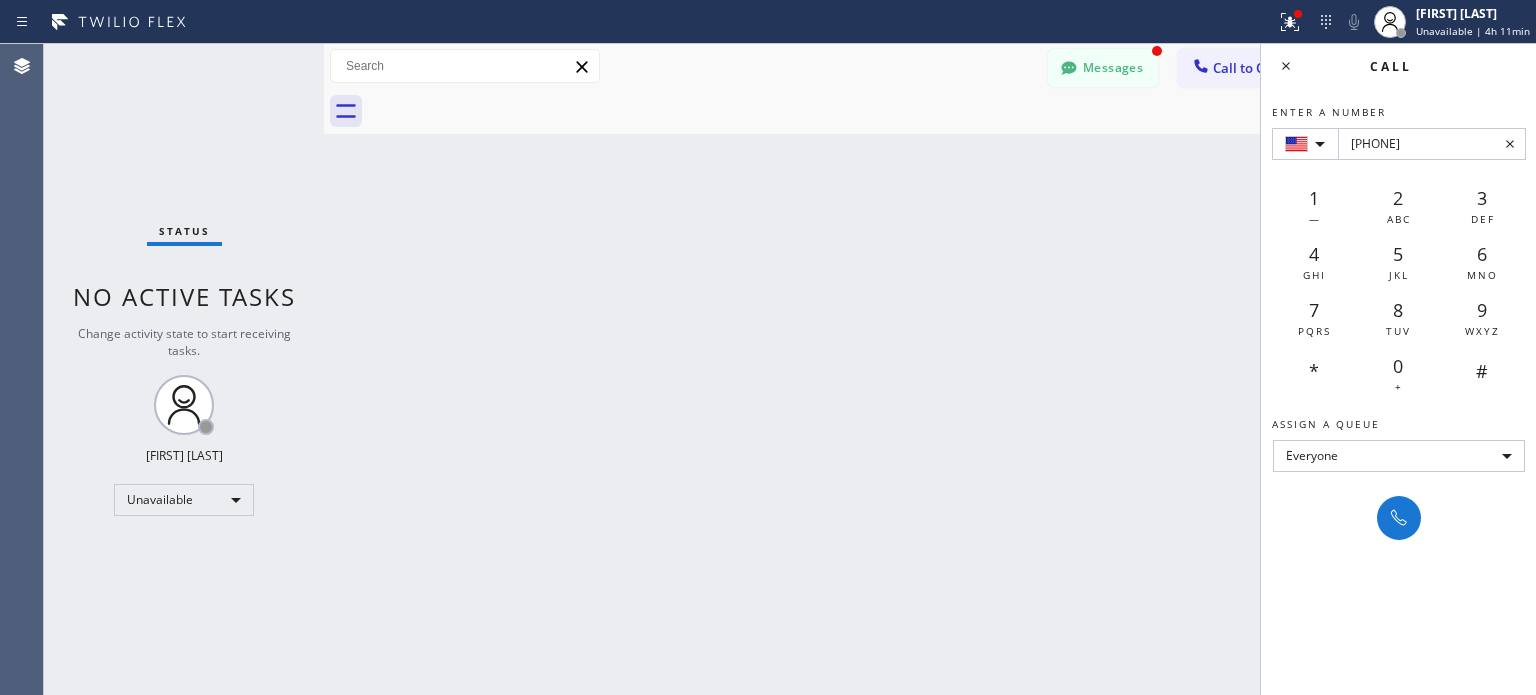 drag, startPoint x: 1392, startPoint y: 520, endPoint x: 1180, endPoint y: 388, distance: 249.73586 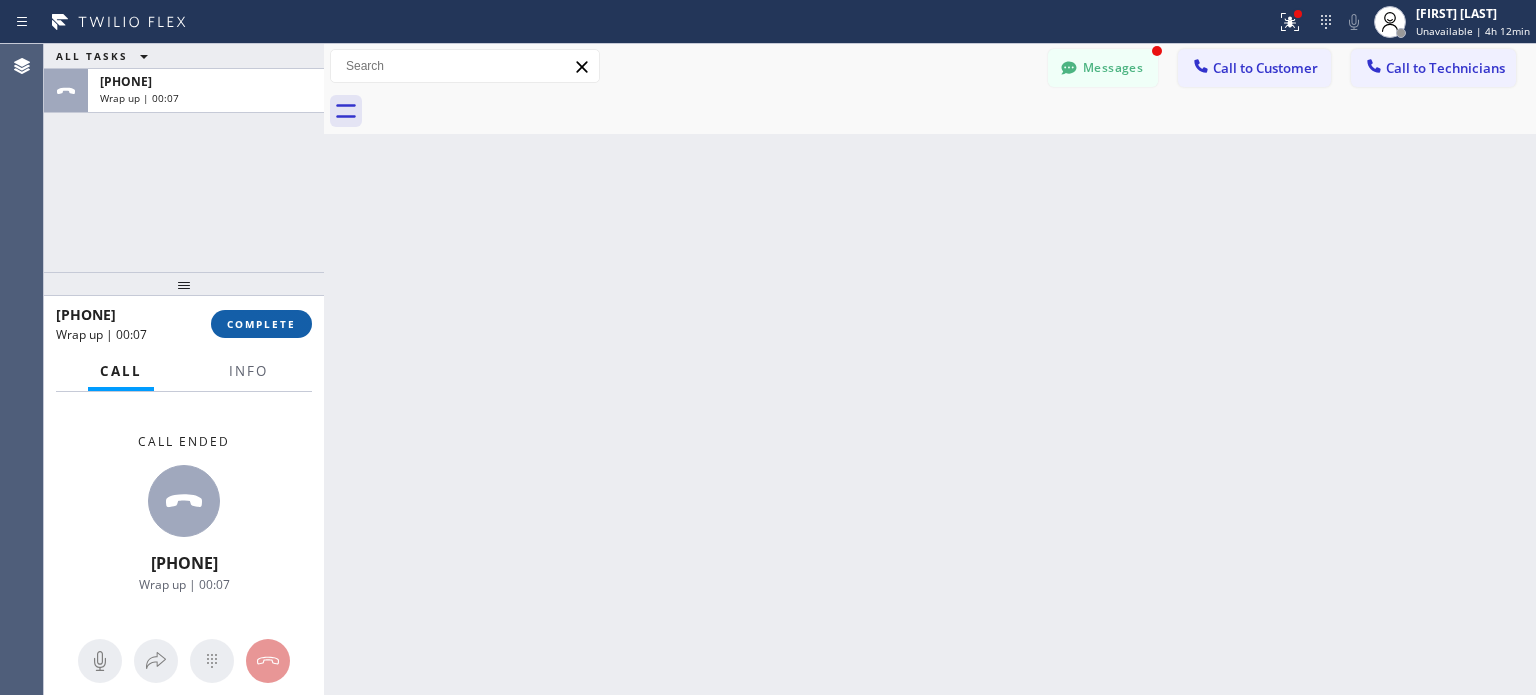 click on "COMPLETE" at bounding box center (261, 324) 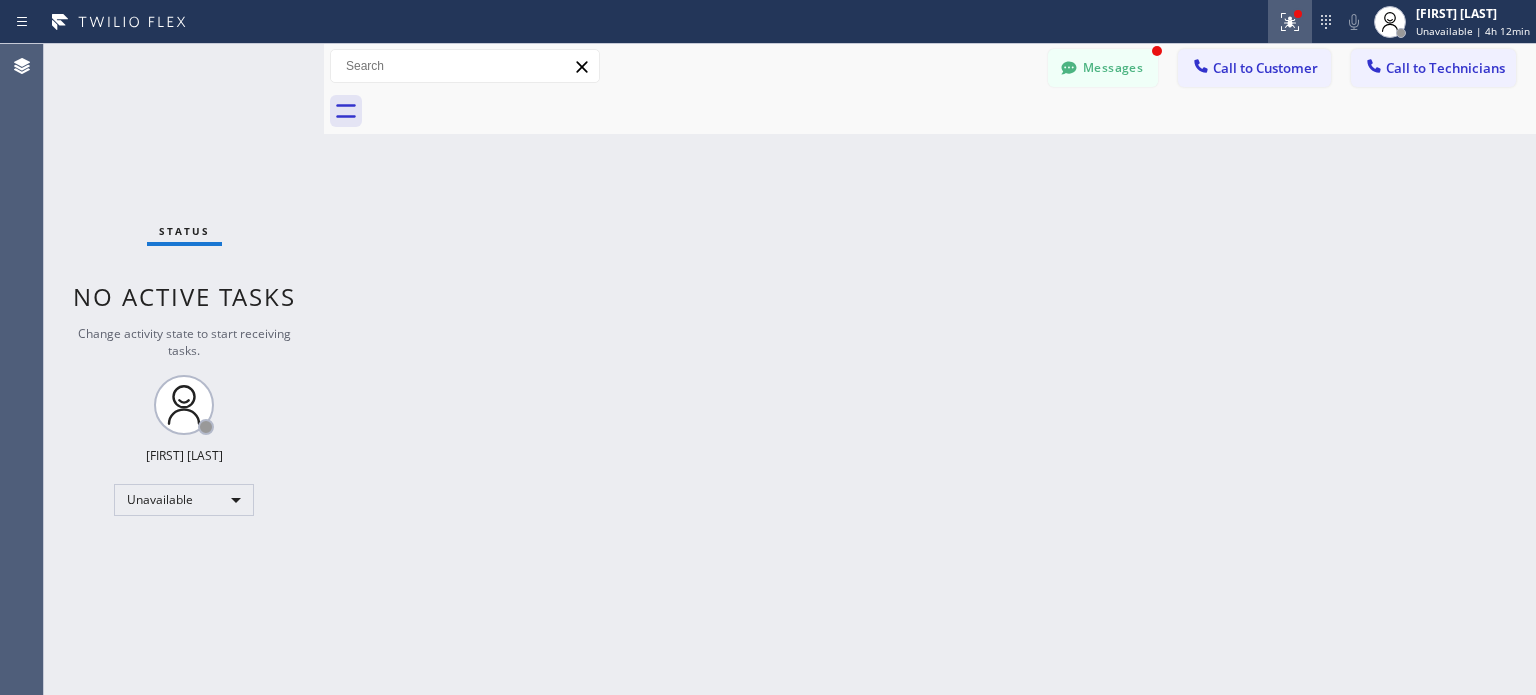 click at bounding box center [1290, 22] 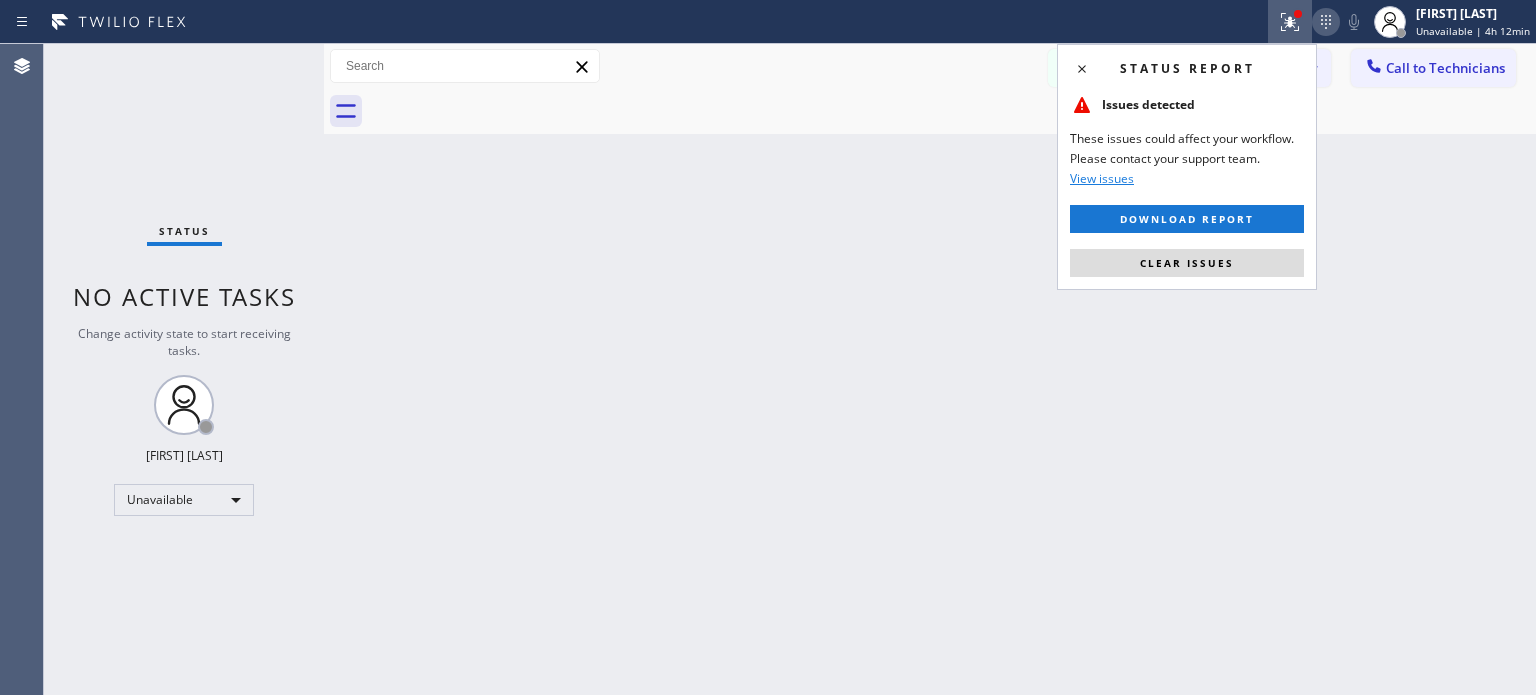 click 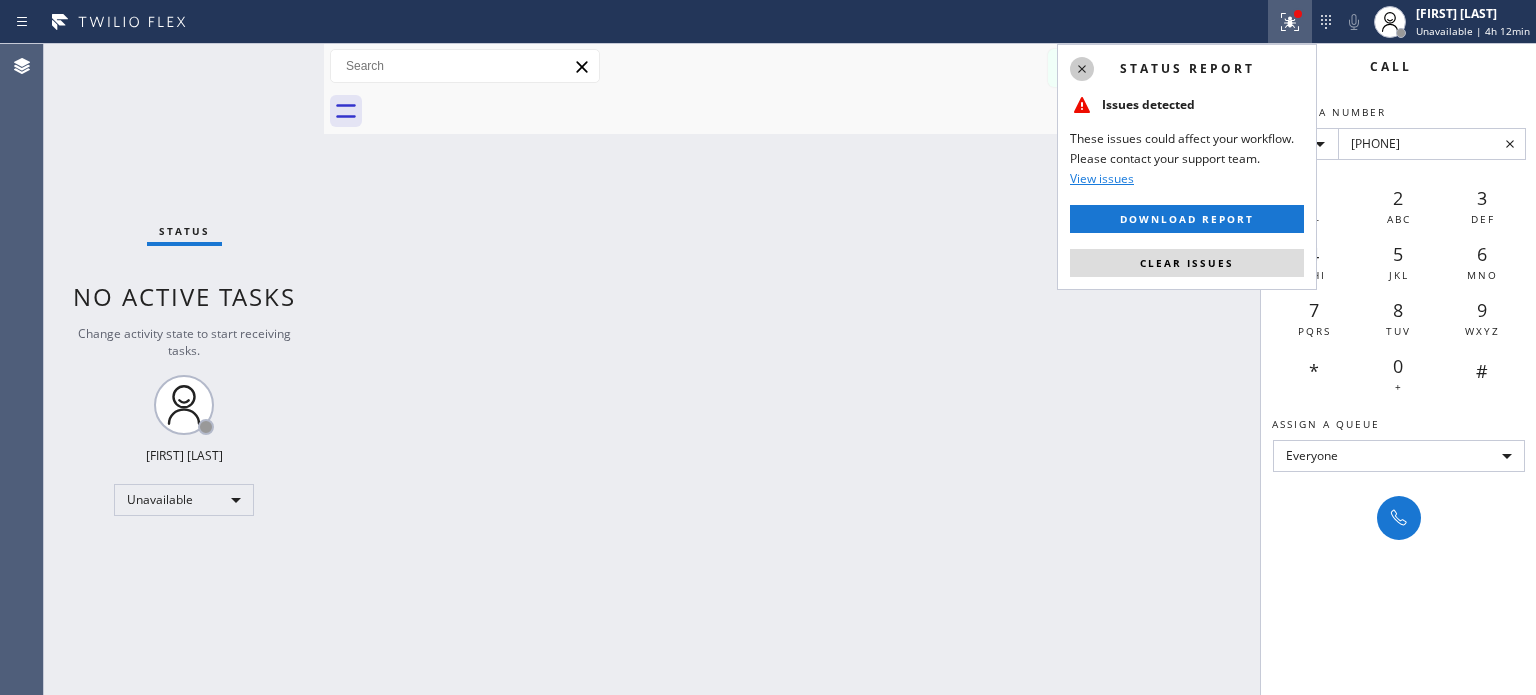 type on "[PHONE]" 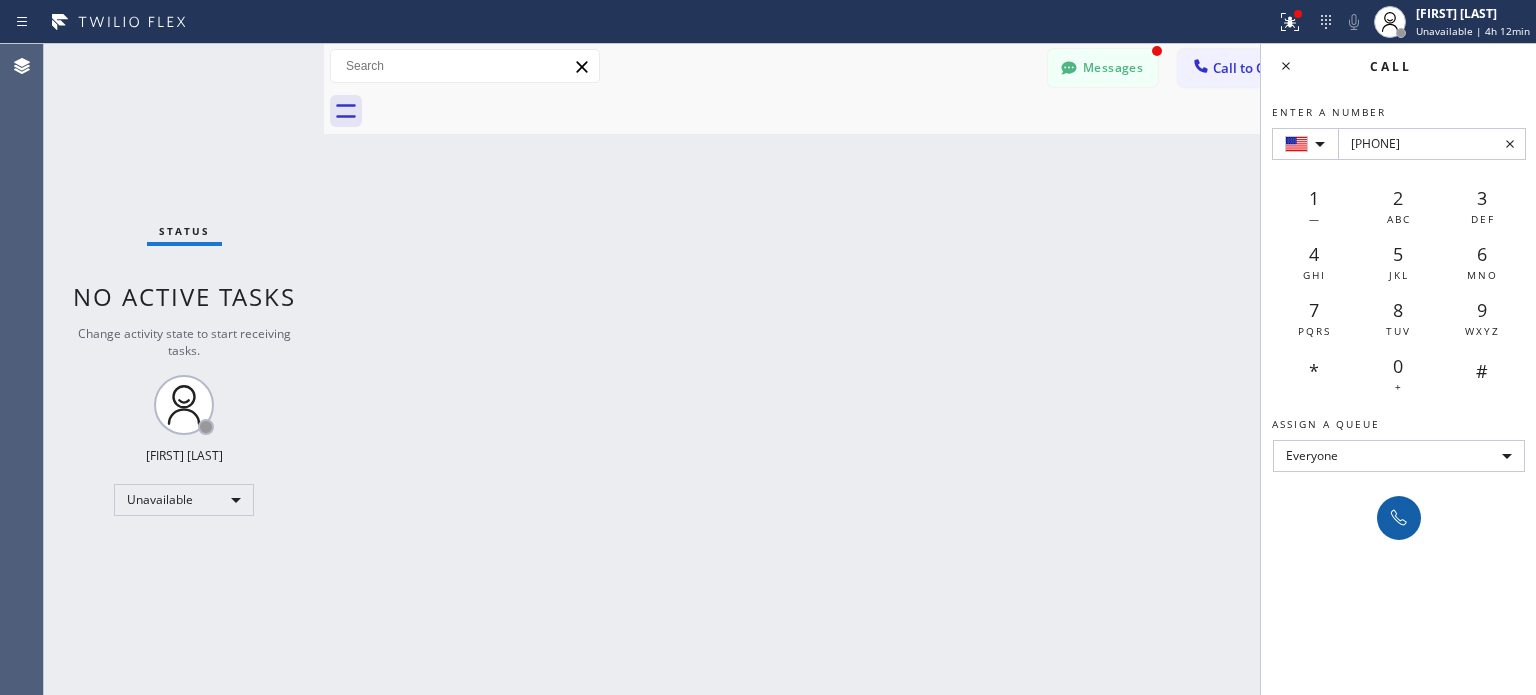 click at bounding box center (1399, 518) 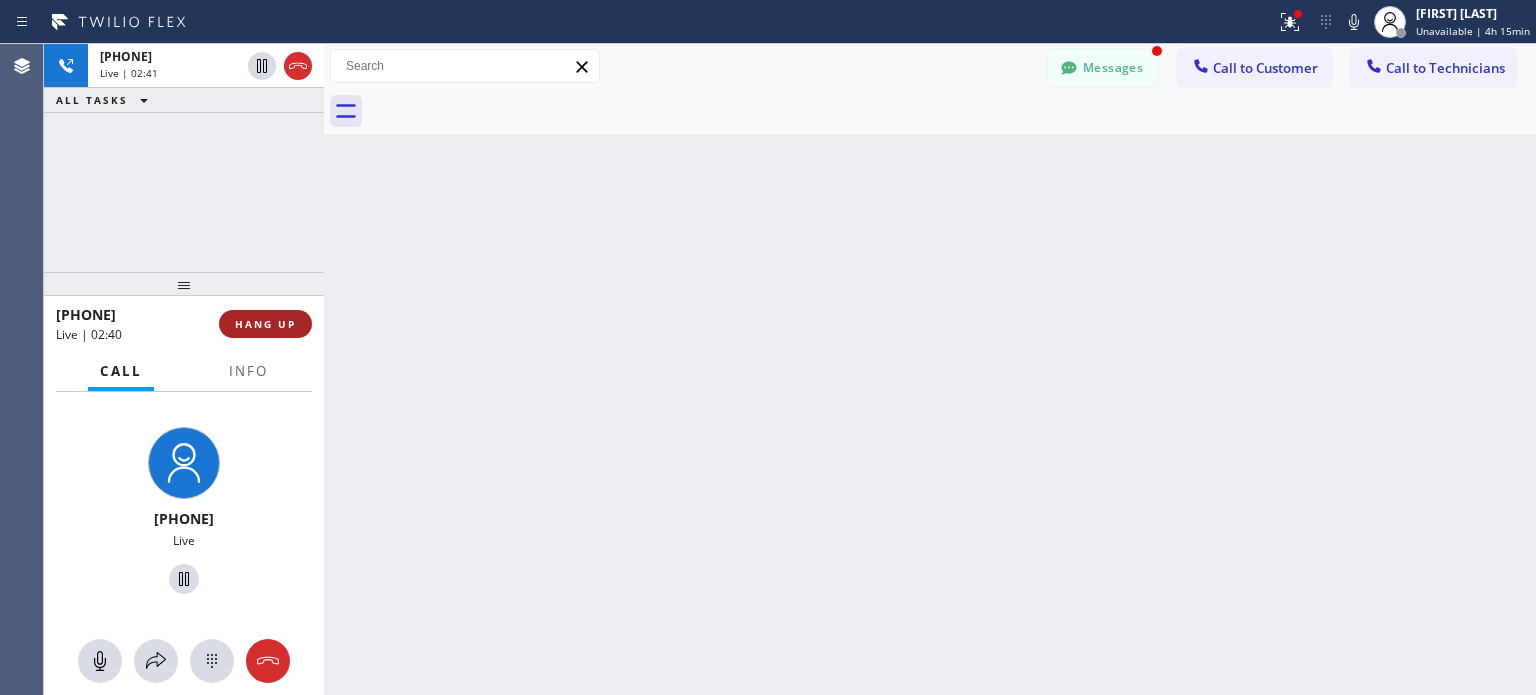 click on "HANG UP" at bounding box center (265, 324) 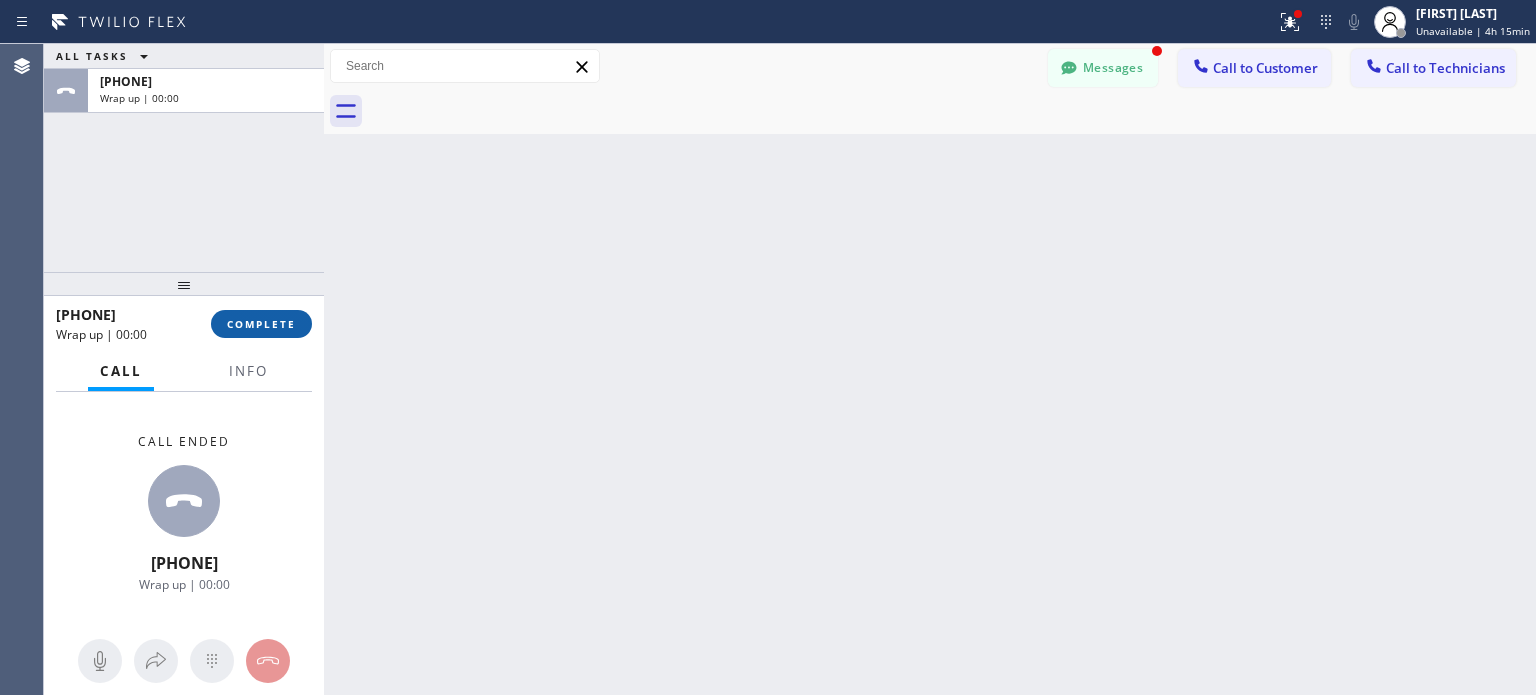 click on "COMPLETE" at bounding box center [261, 324] 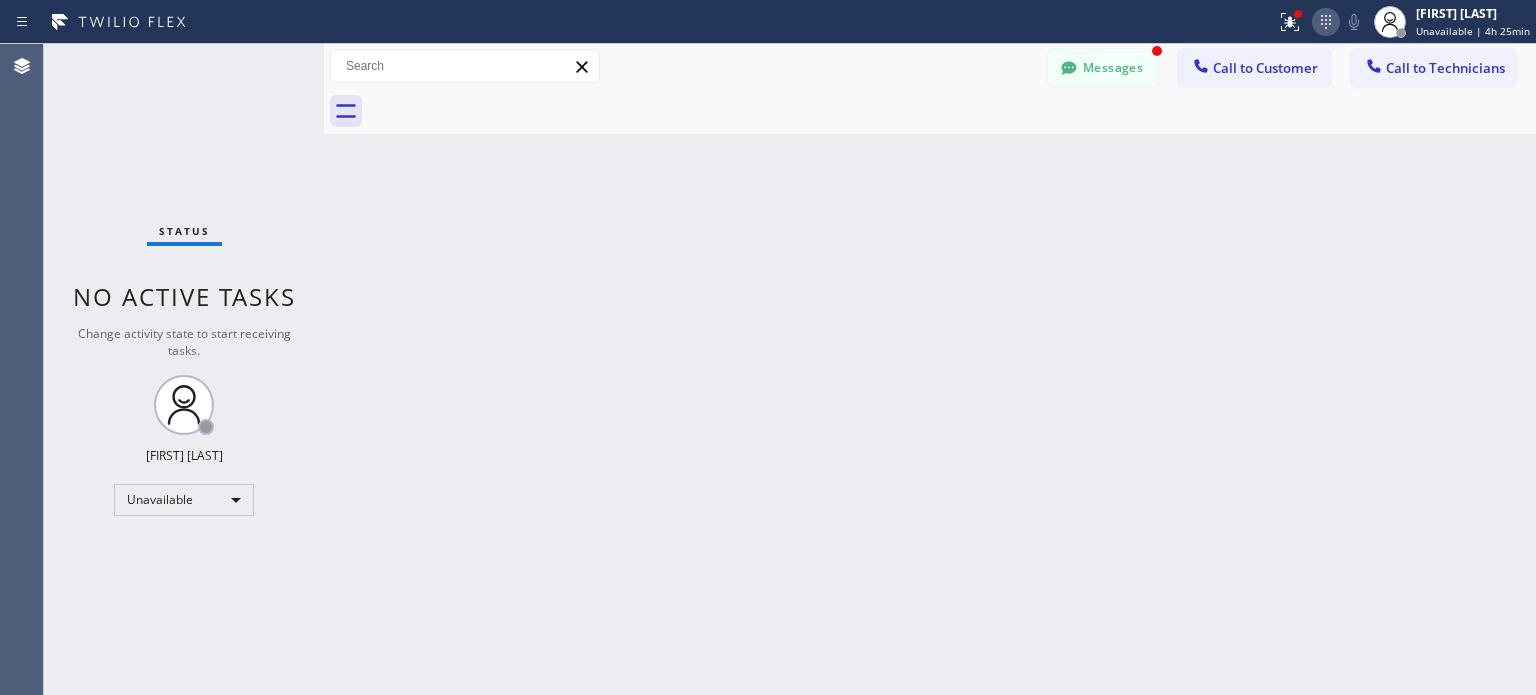 click 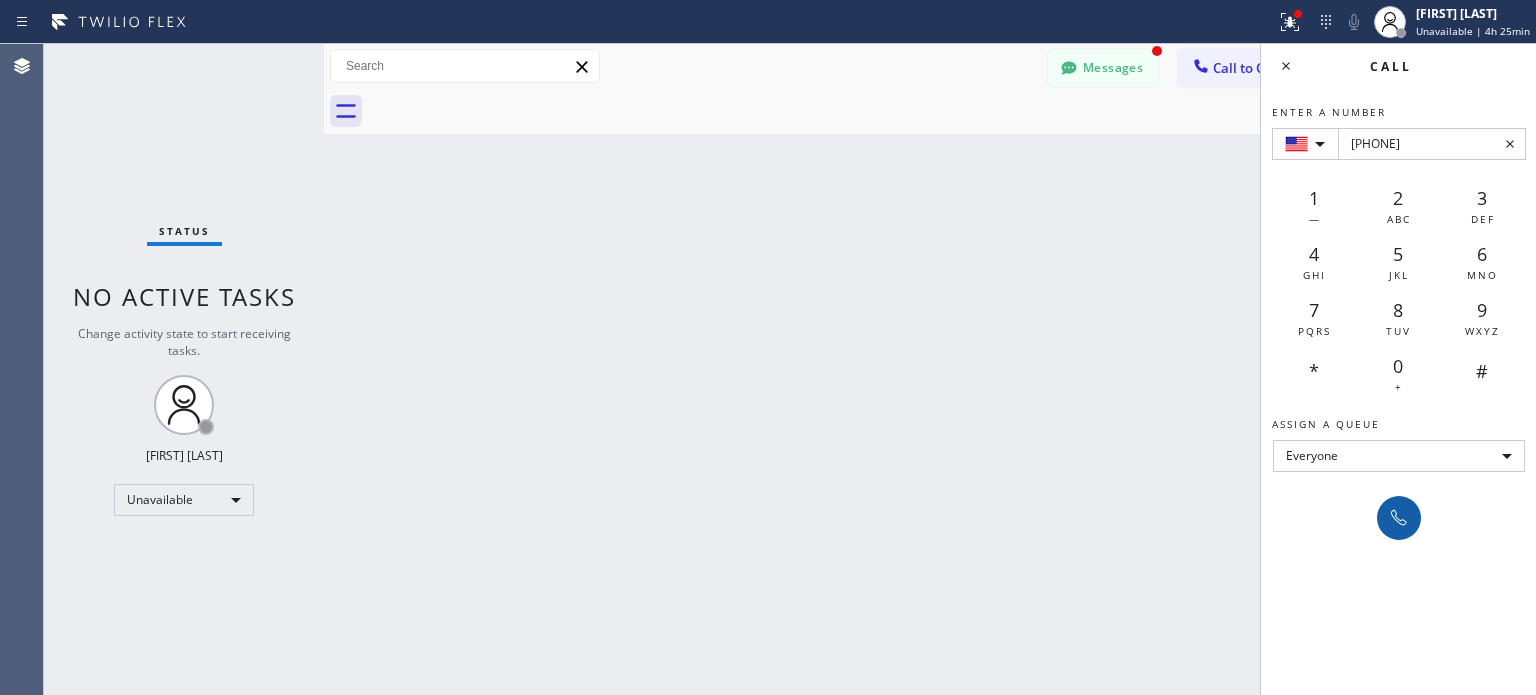 type on "[PHONE]" 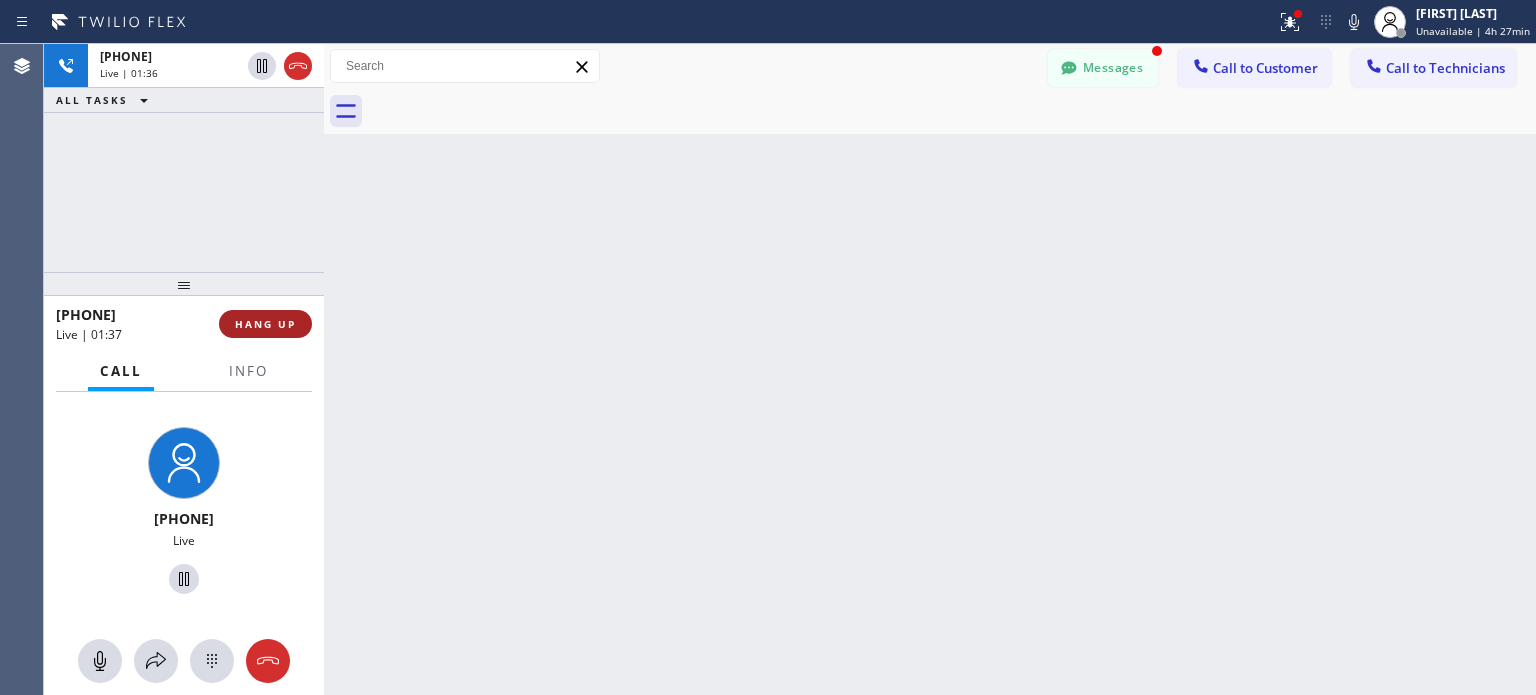 click on "HANG UP" at bounding box center [265, 324] 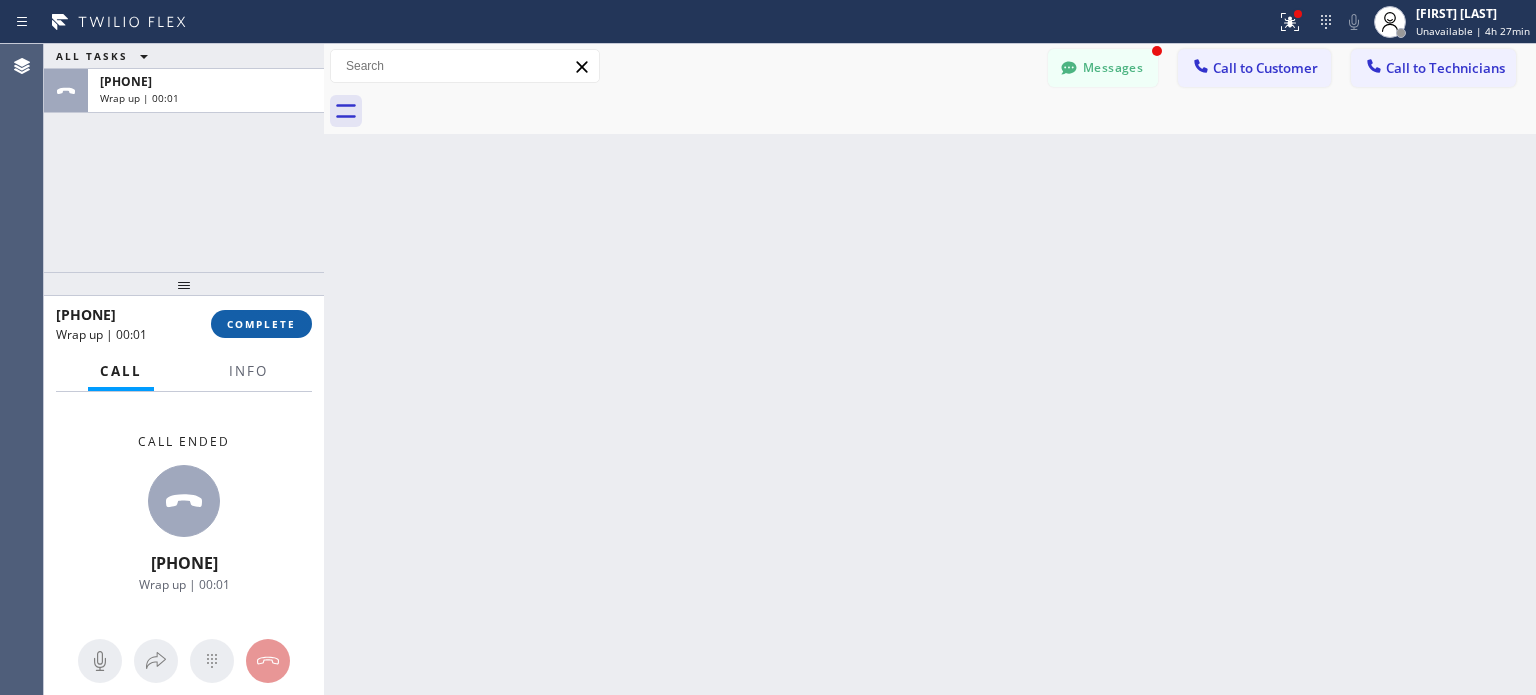 click on "COMPLETE" at bounding box center (261, 324) 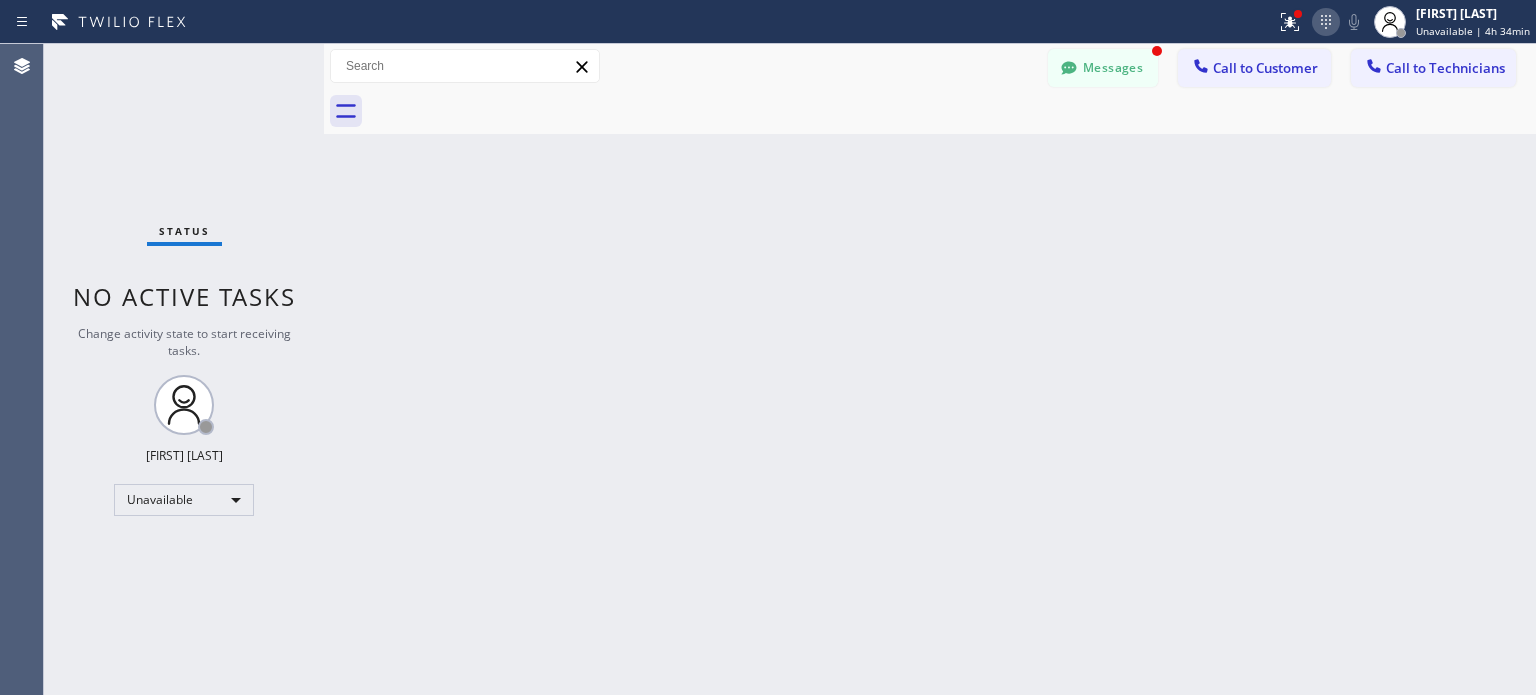 click 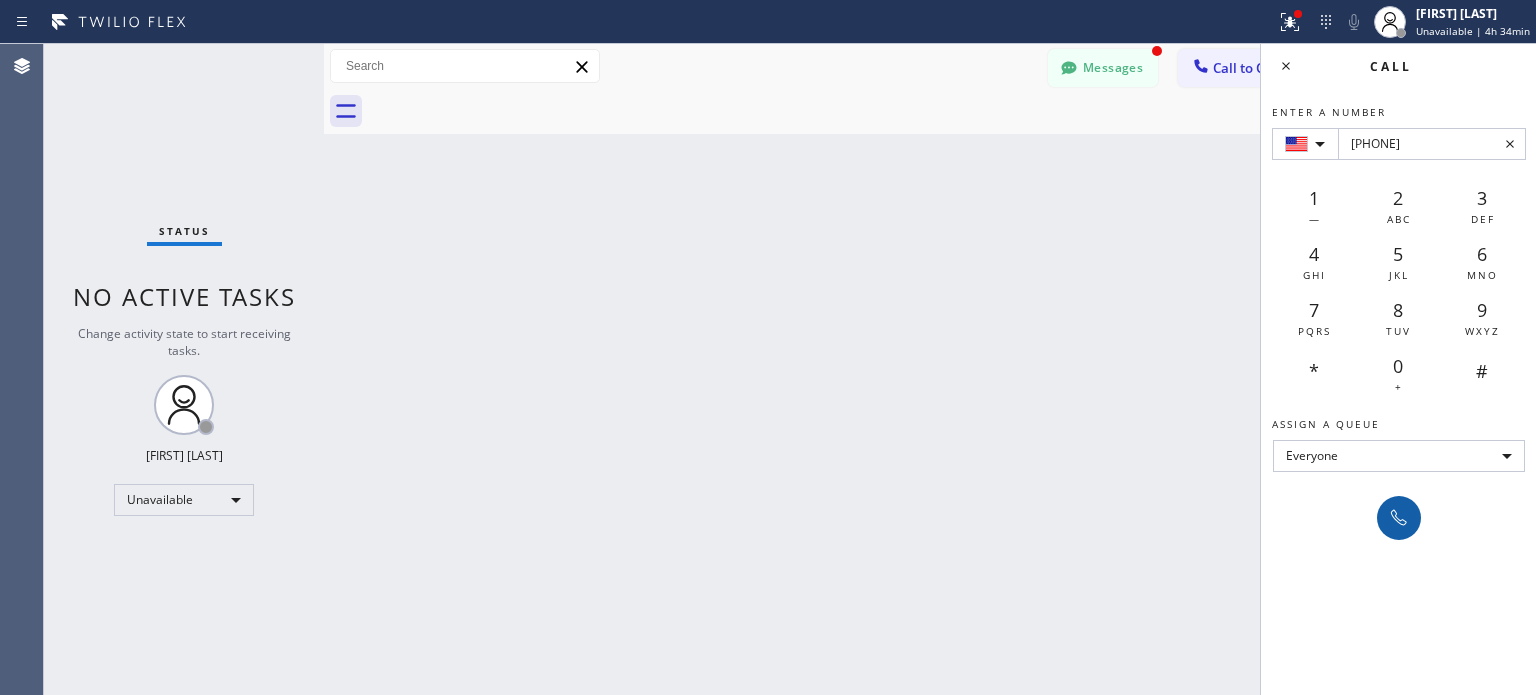 type on "[PHONE]" 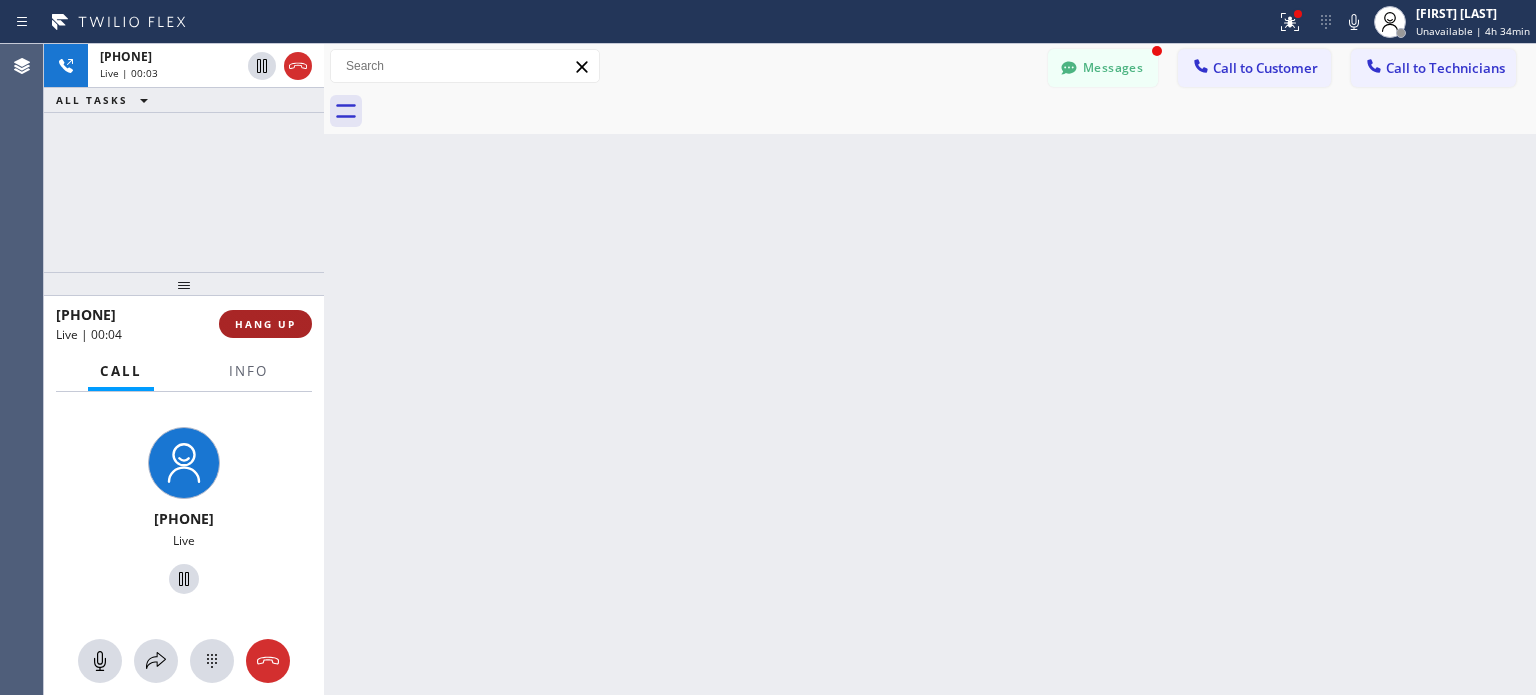 click on "HANG UP" at bounding box center (265, 324) 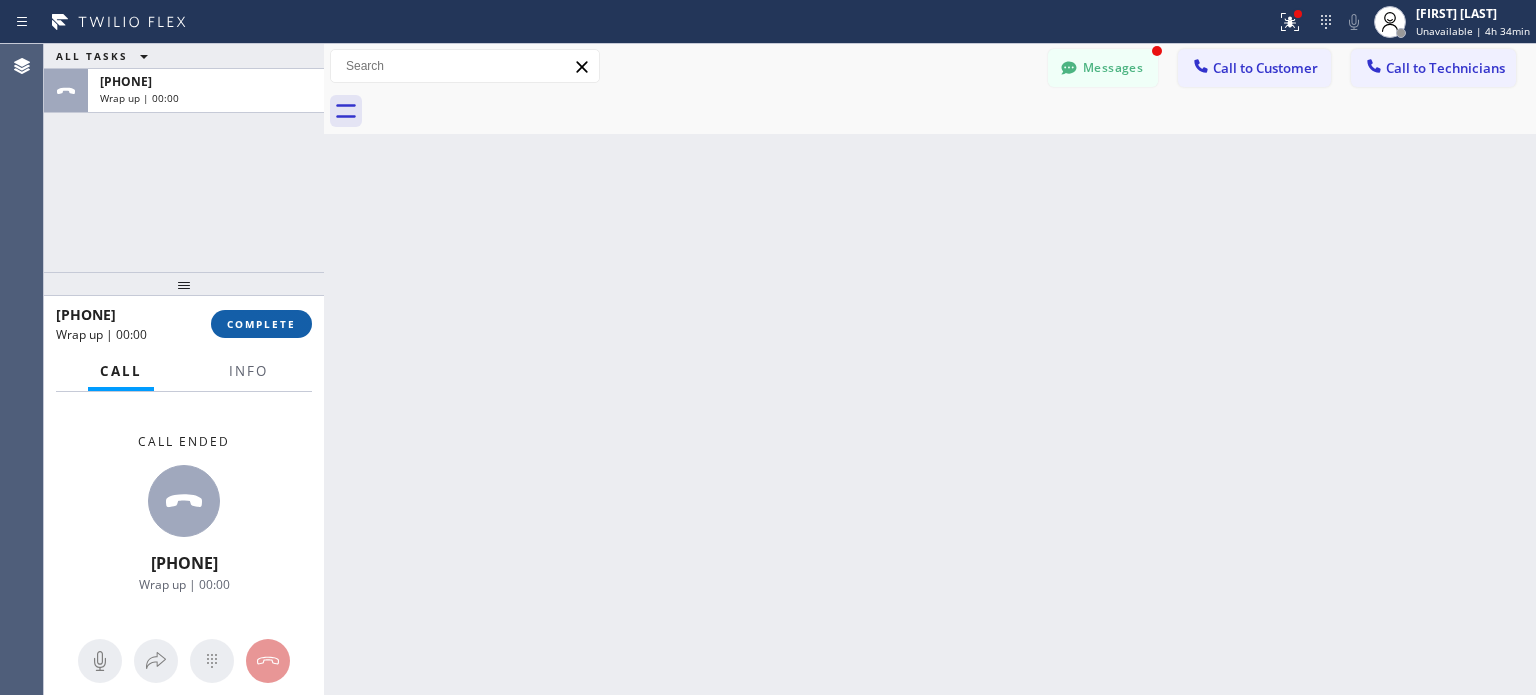 click on "COMPLETE" at bounding box center [261, 324] 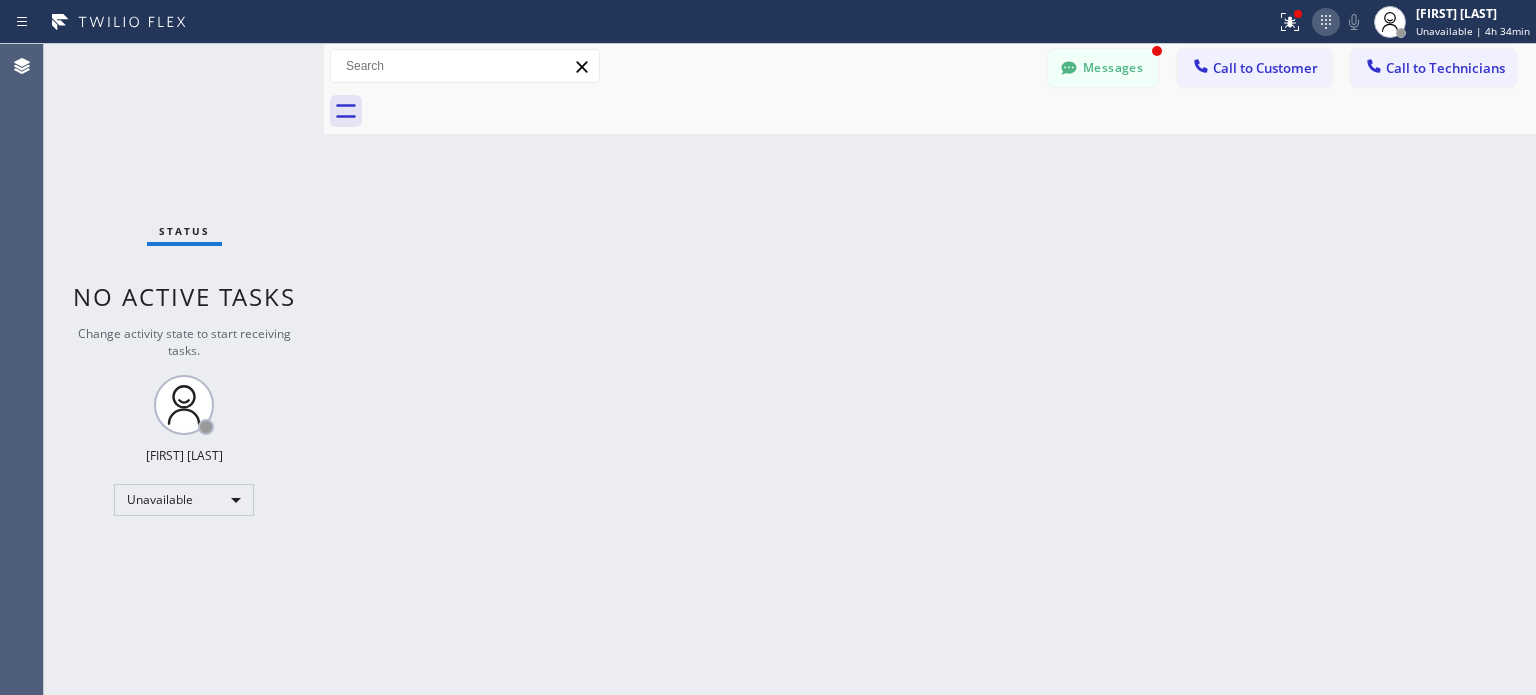 click 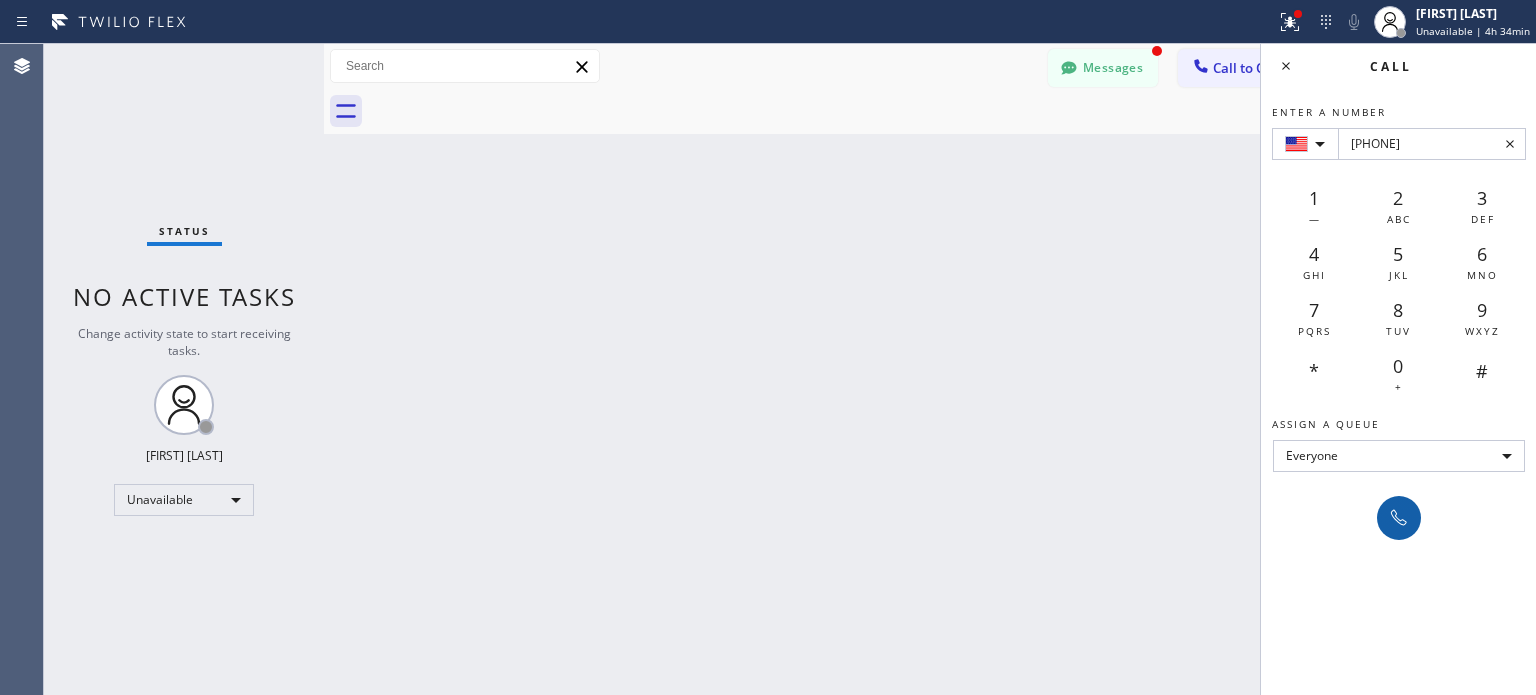 type on "[PHONE]" 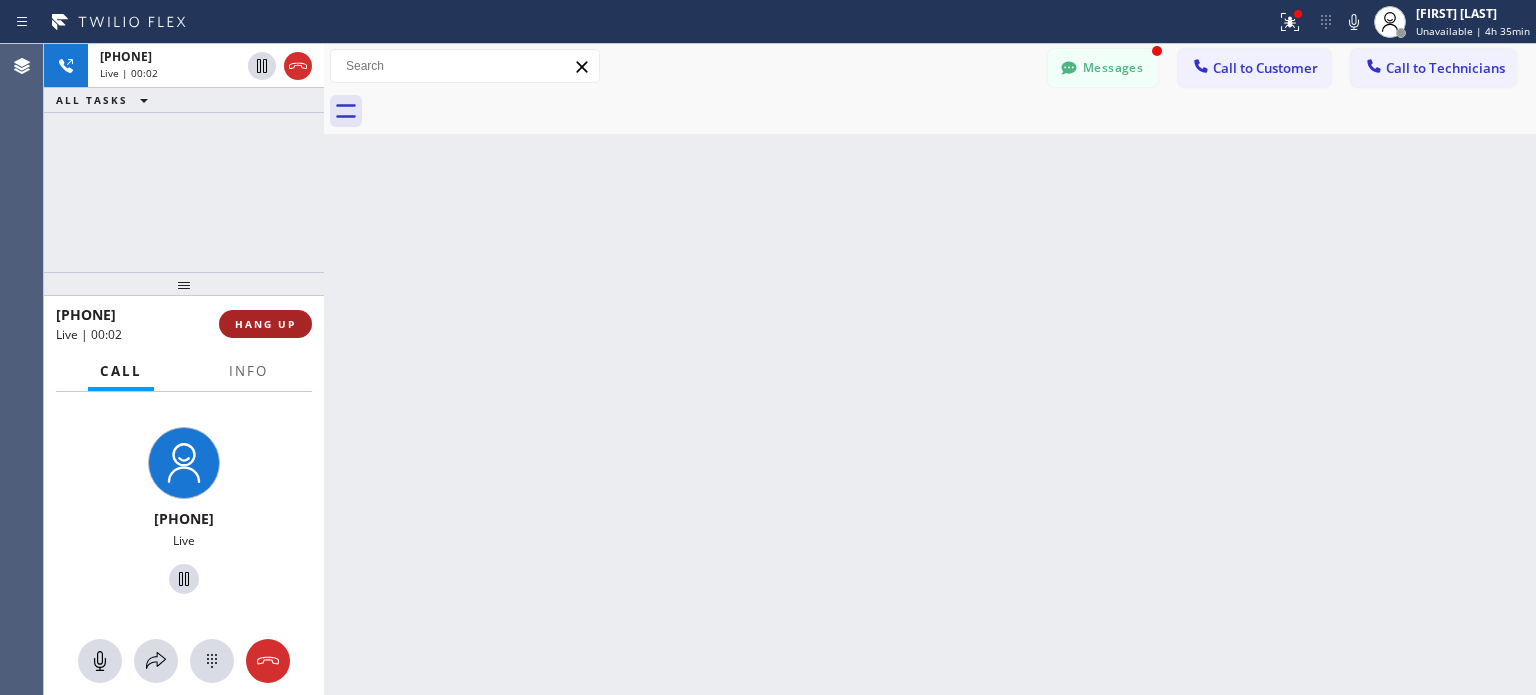 click on "HANG UP" at bounding box center [265, 324] 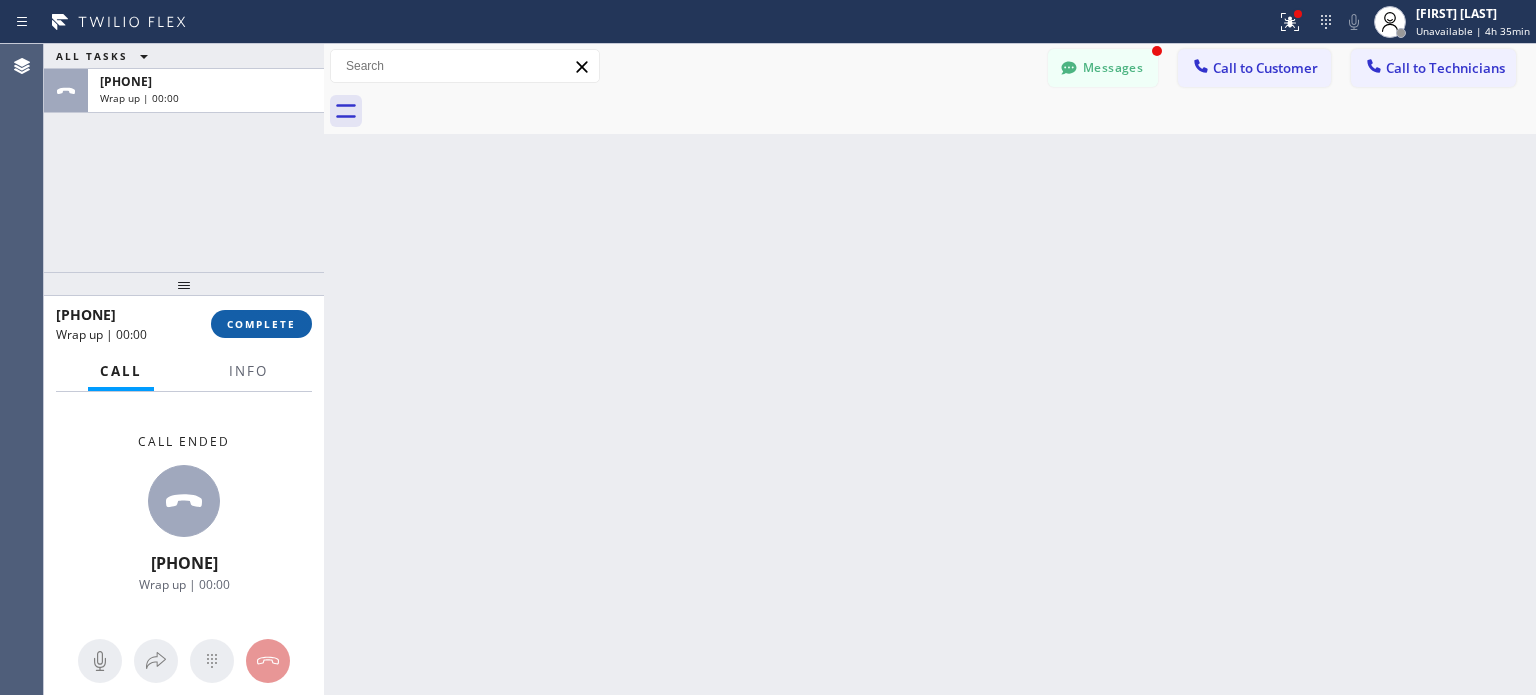 click on "COMPLETE" at bounding box center (261, 324) 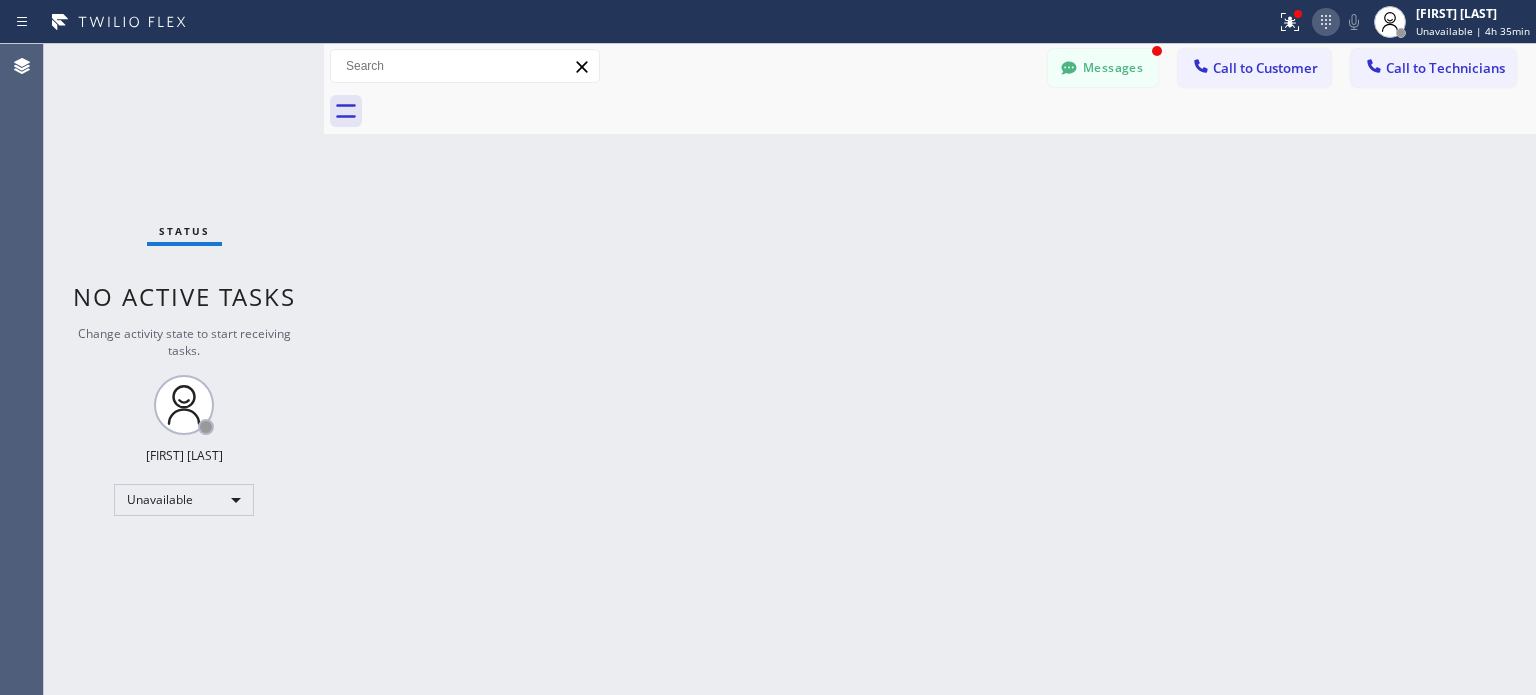 click 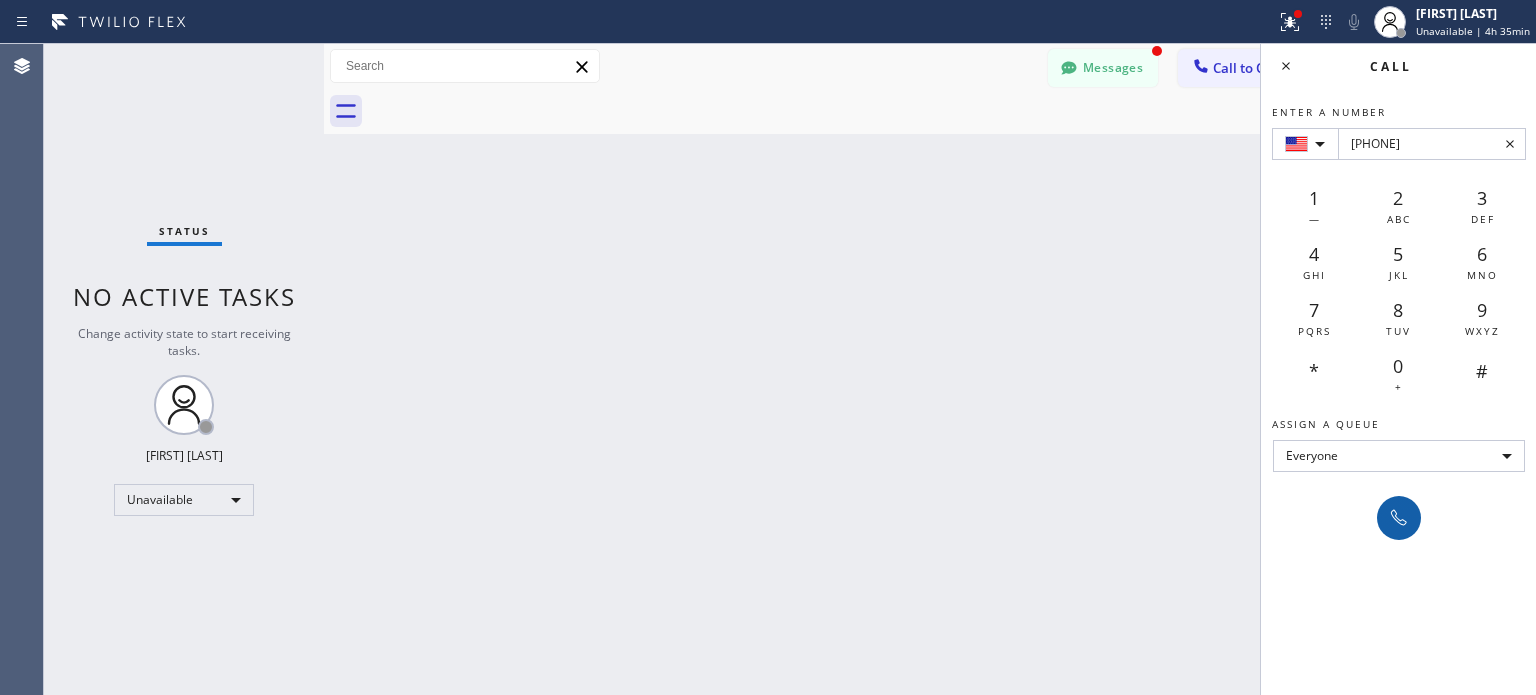 type on "[PHONE]" 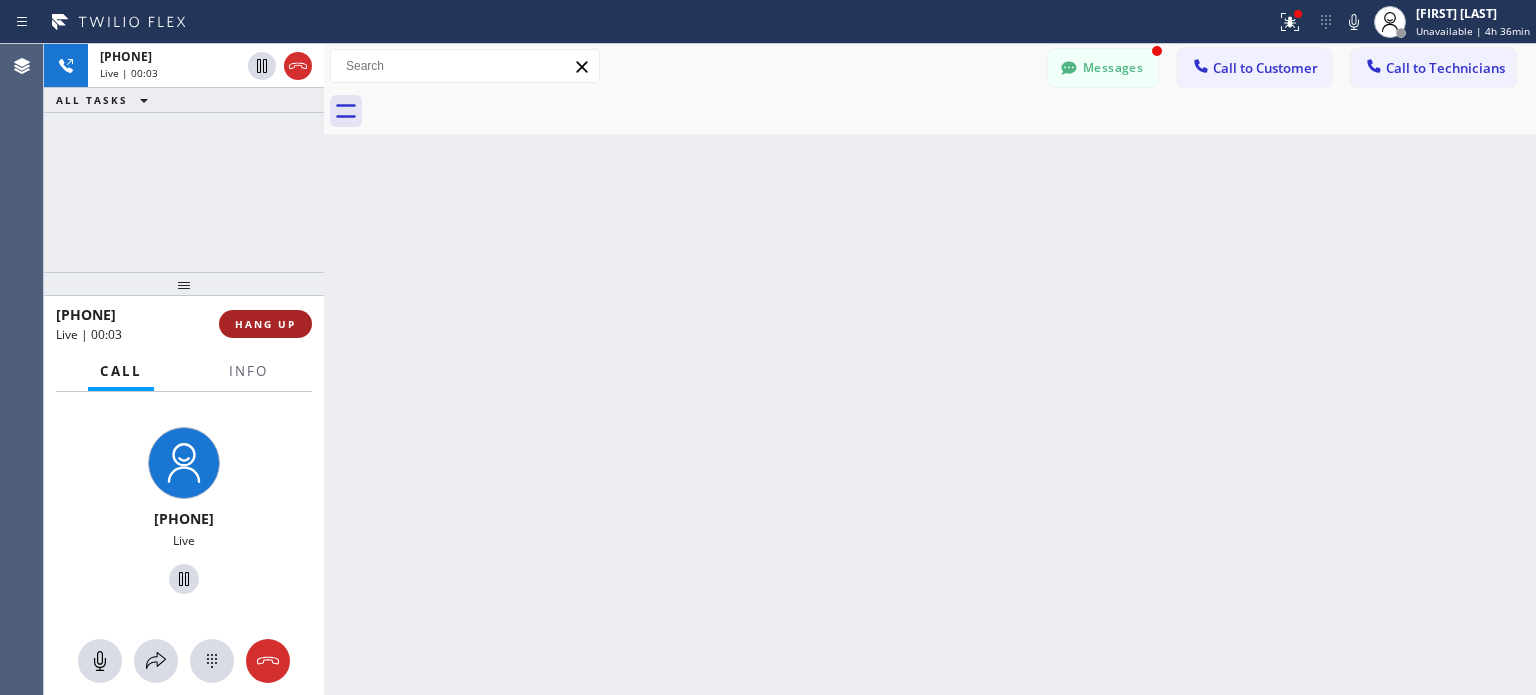 click on "HANG UP" at bounding box center [265, 324] 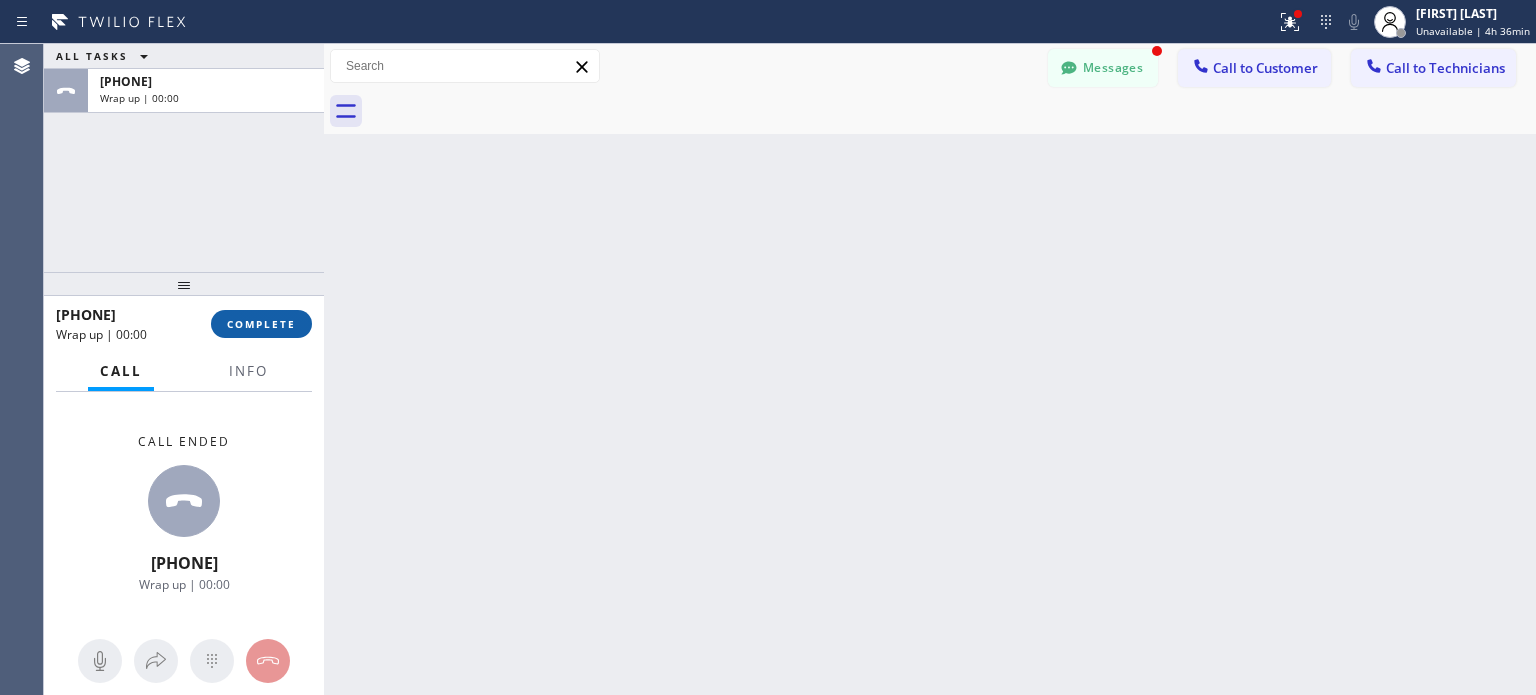 click on "COMPLETE" at bounding box center (261, 324) 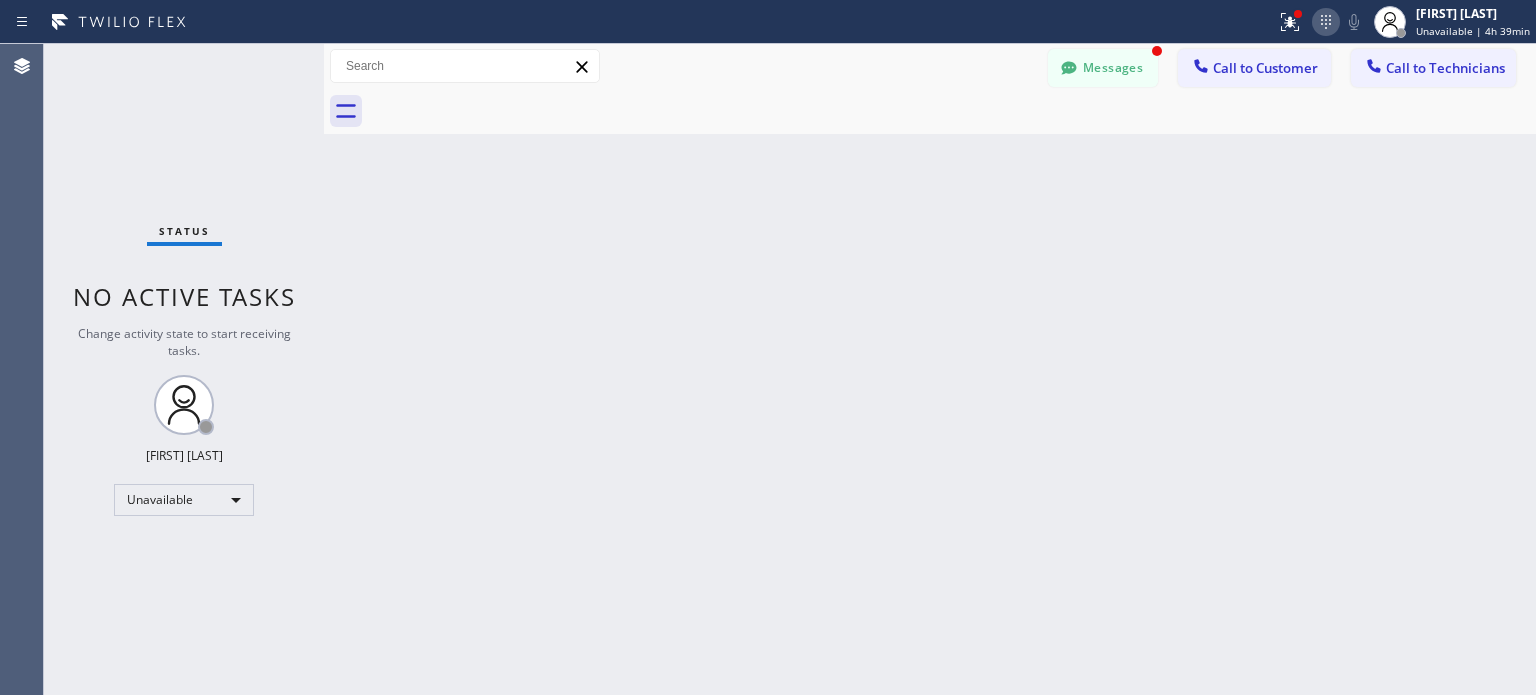 click 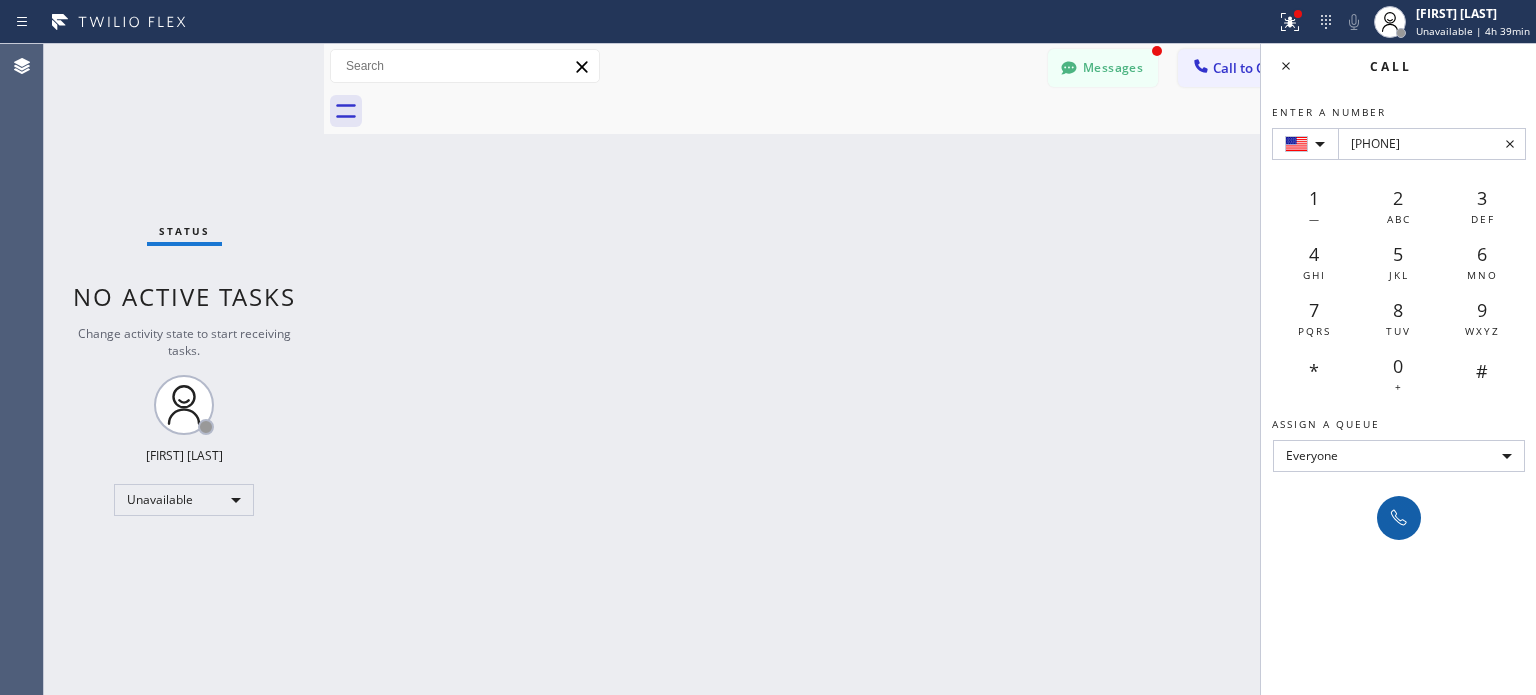 type on "[PHONE]" 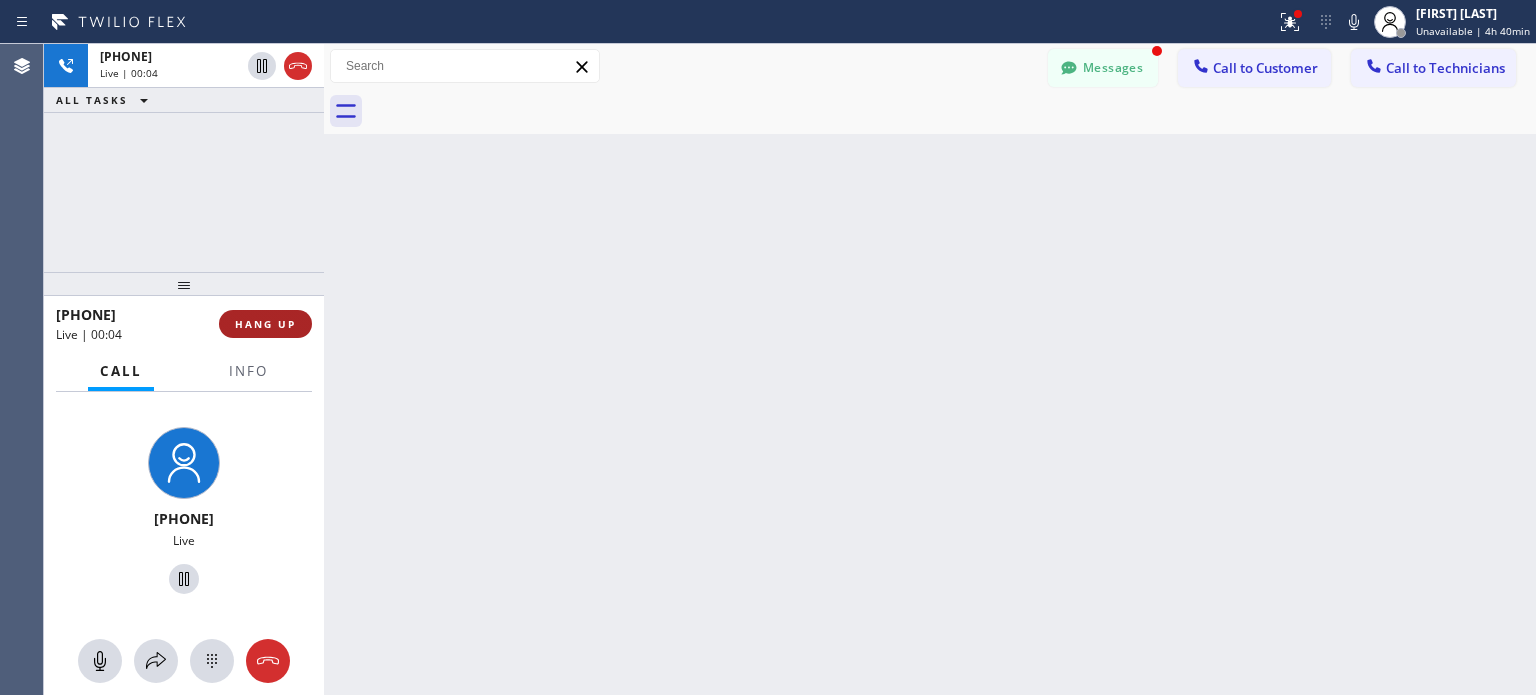 click on "HANG UP" at bounding box center [265, 324] 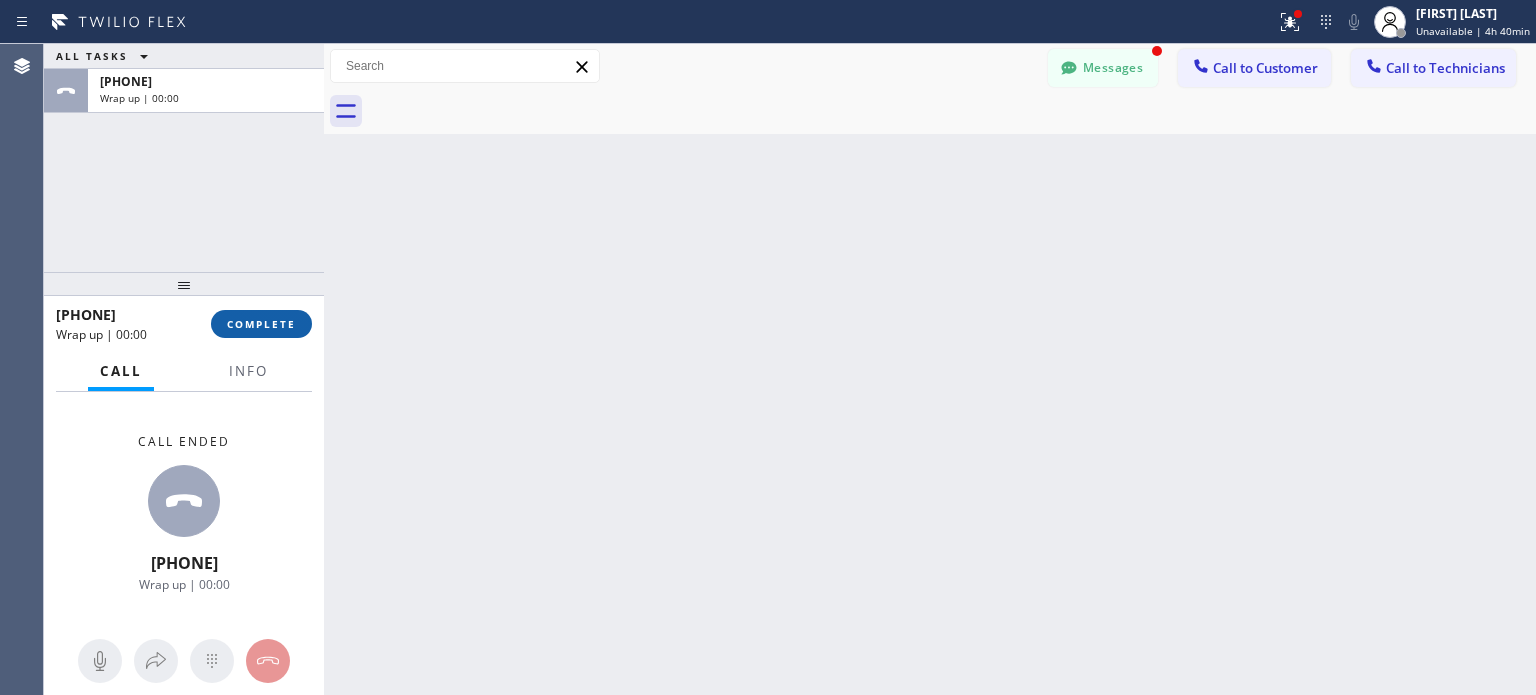 drag, startPoint x: 276, startPoint y: 323, endPoint x: 285, endPoint y: 17, distance: 306.13232 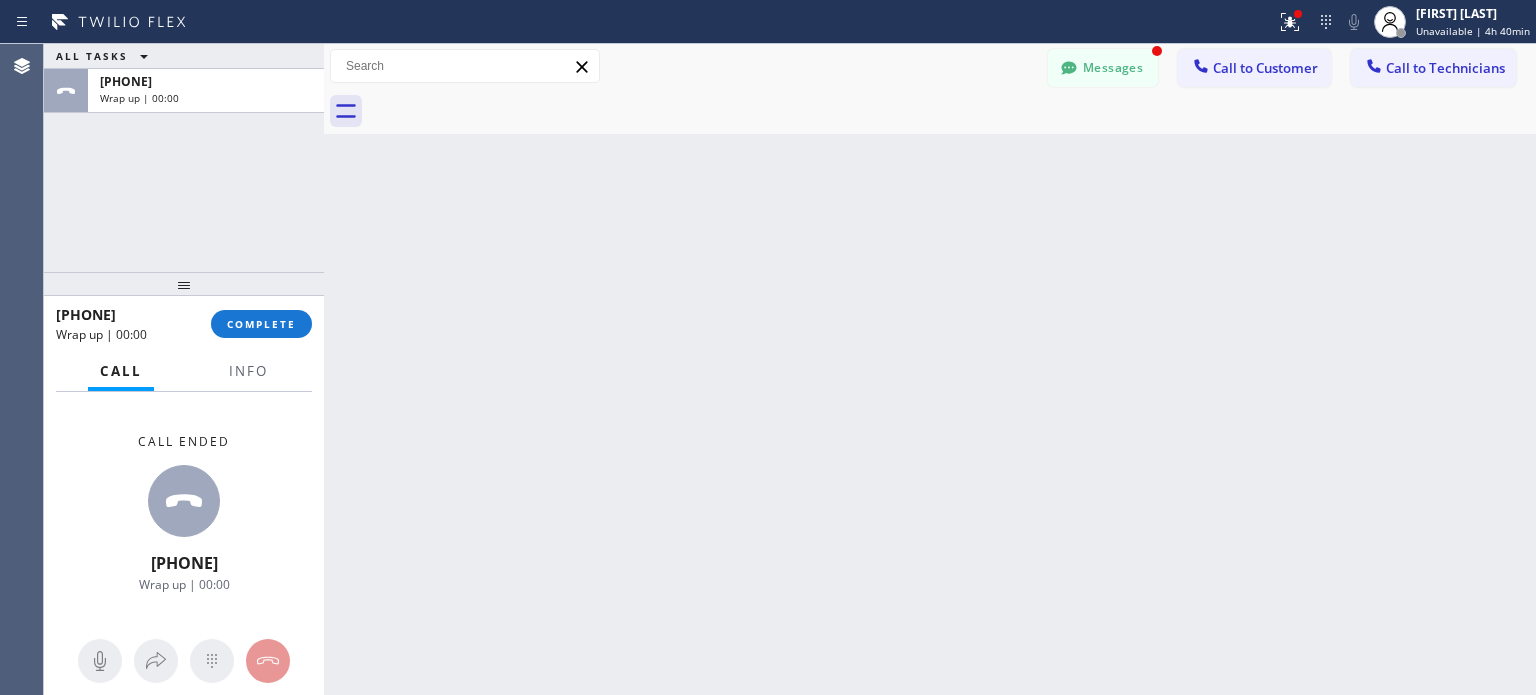 click on "COMPLETE" at bounding box center [261, 324] 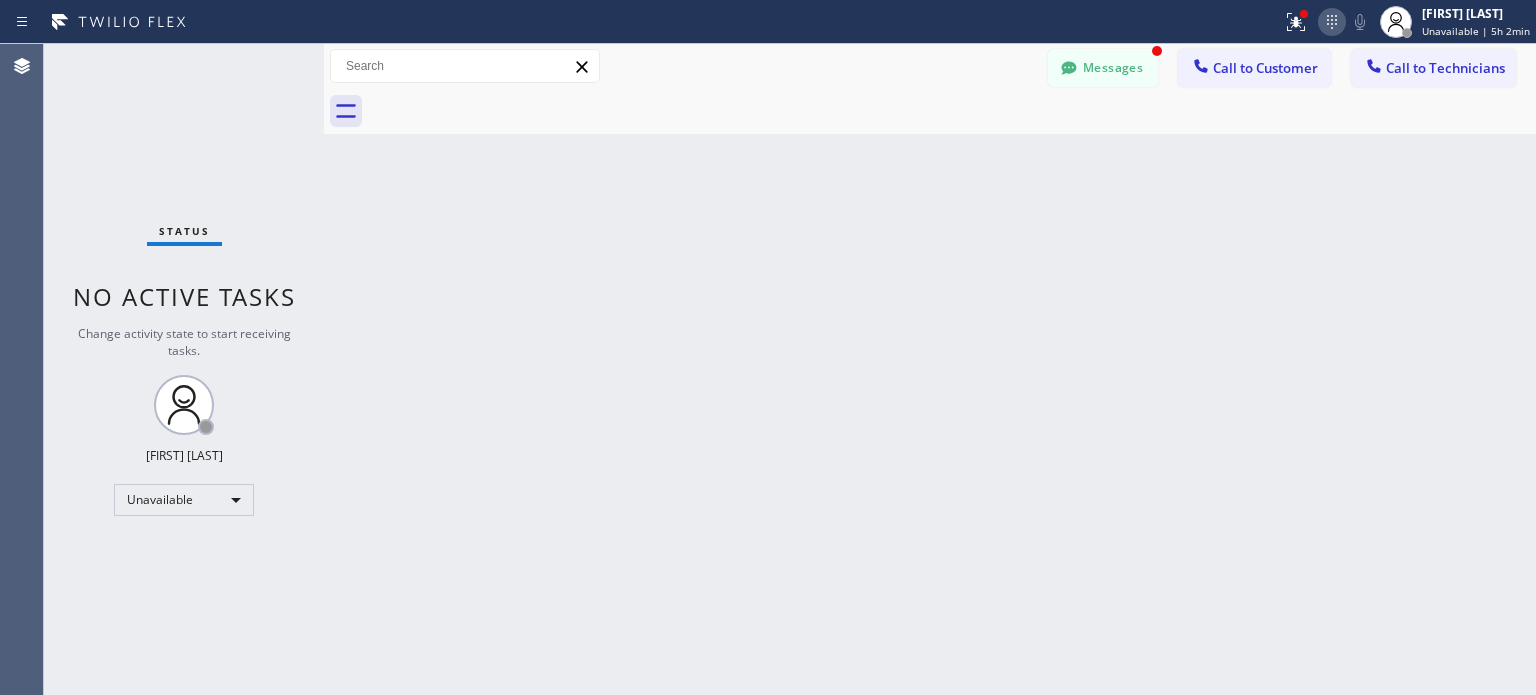 click 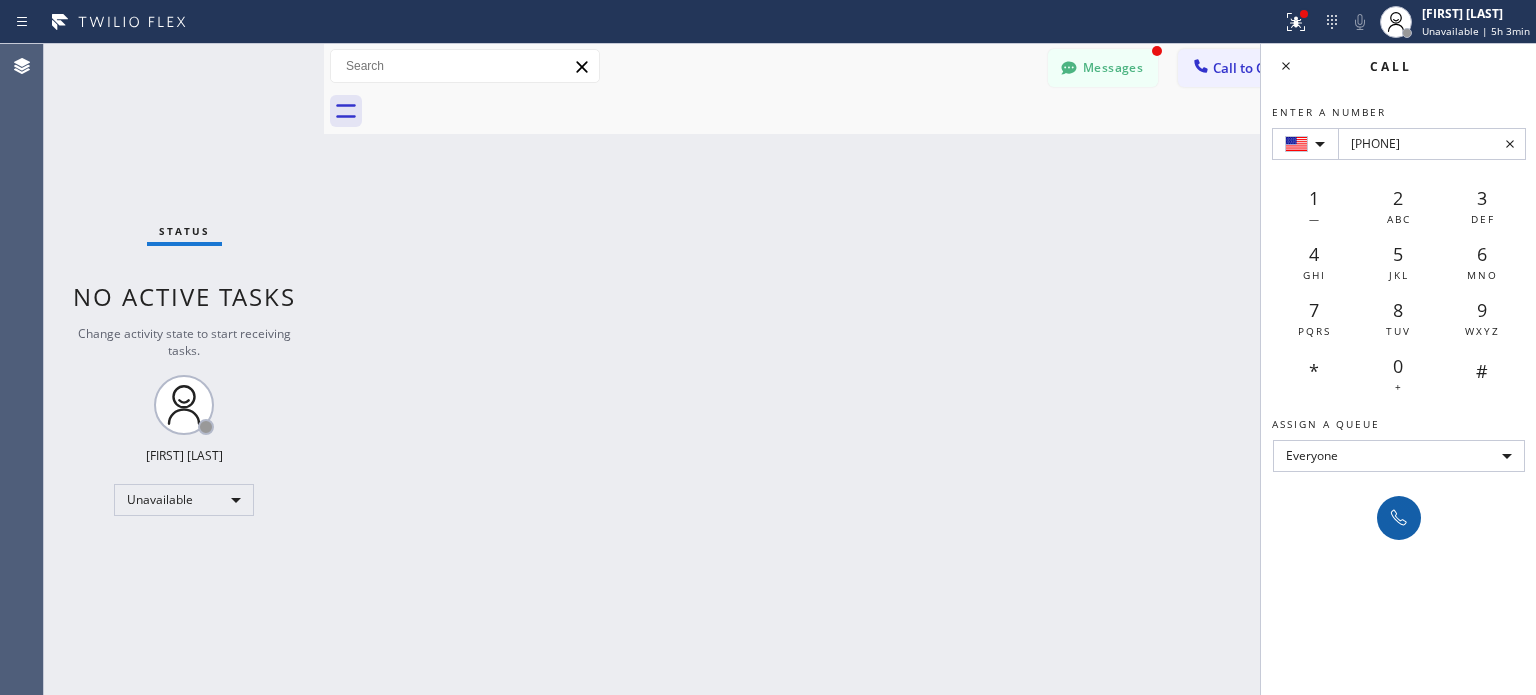 type on "[PHONE]" 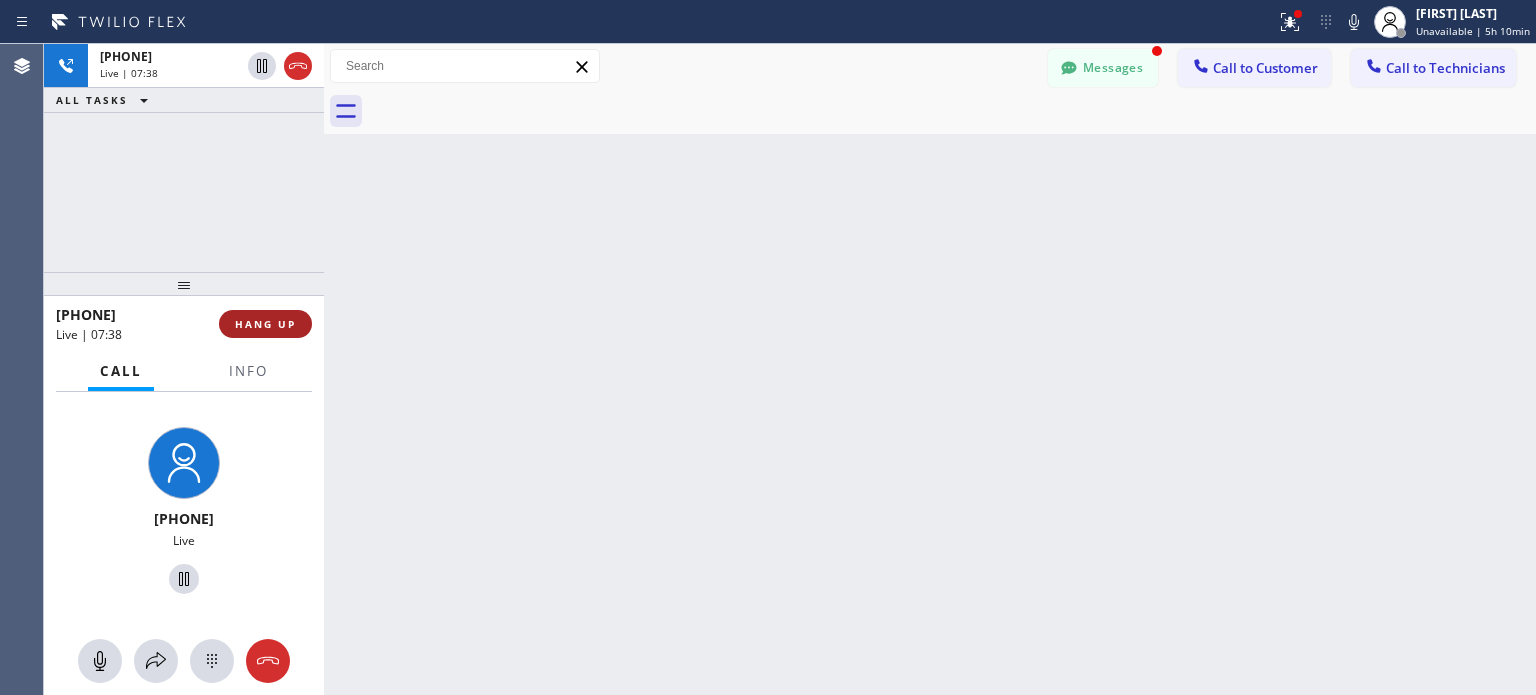 click on "HANG UP" at bounding box center (265, 324) 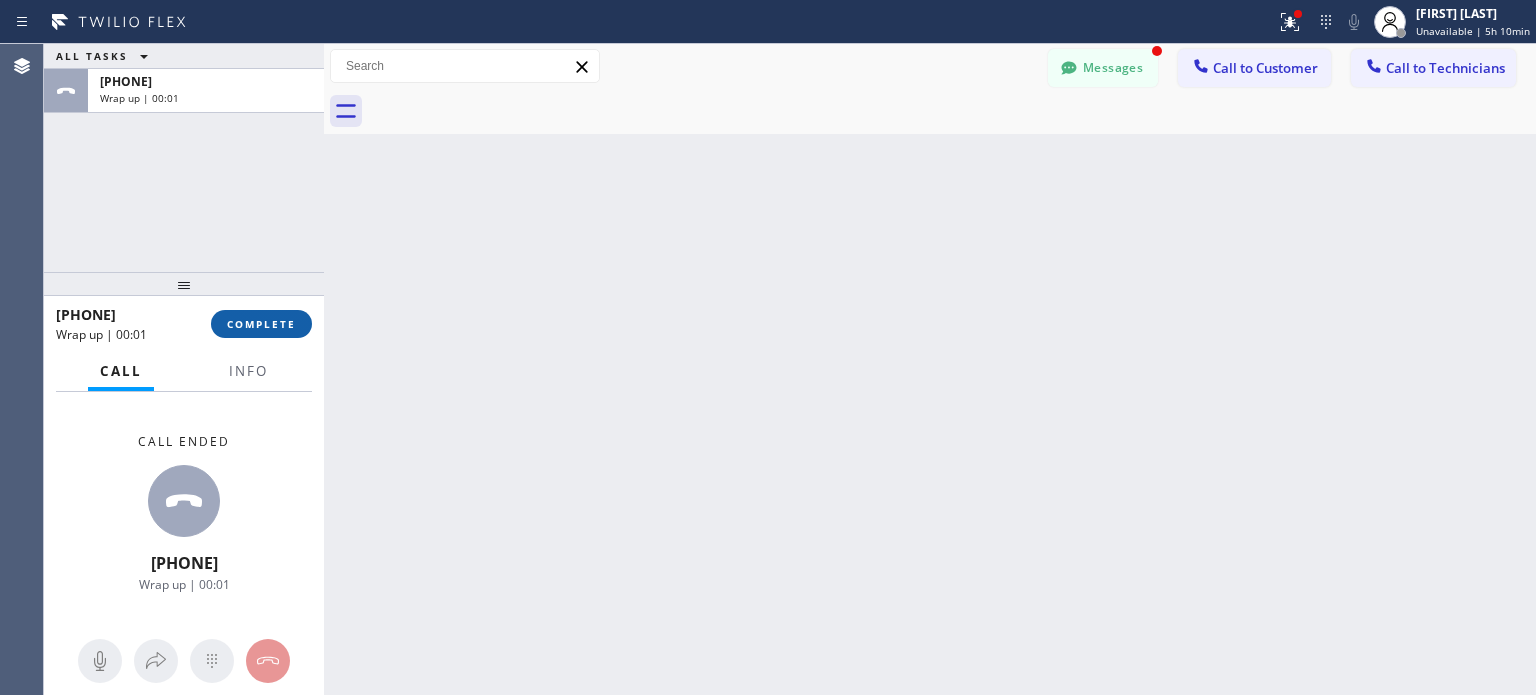 click on "COMPLETE" at bounding box center [261, 324] 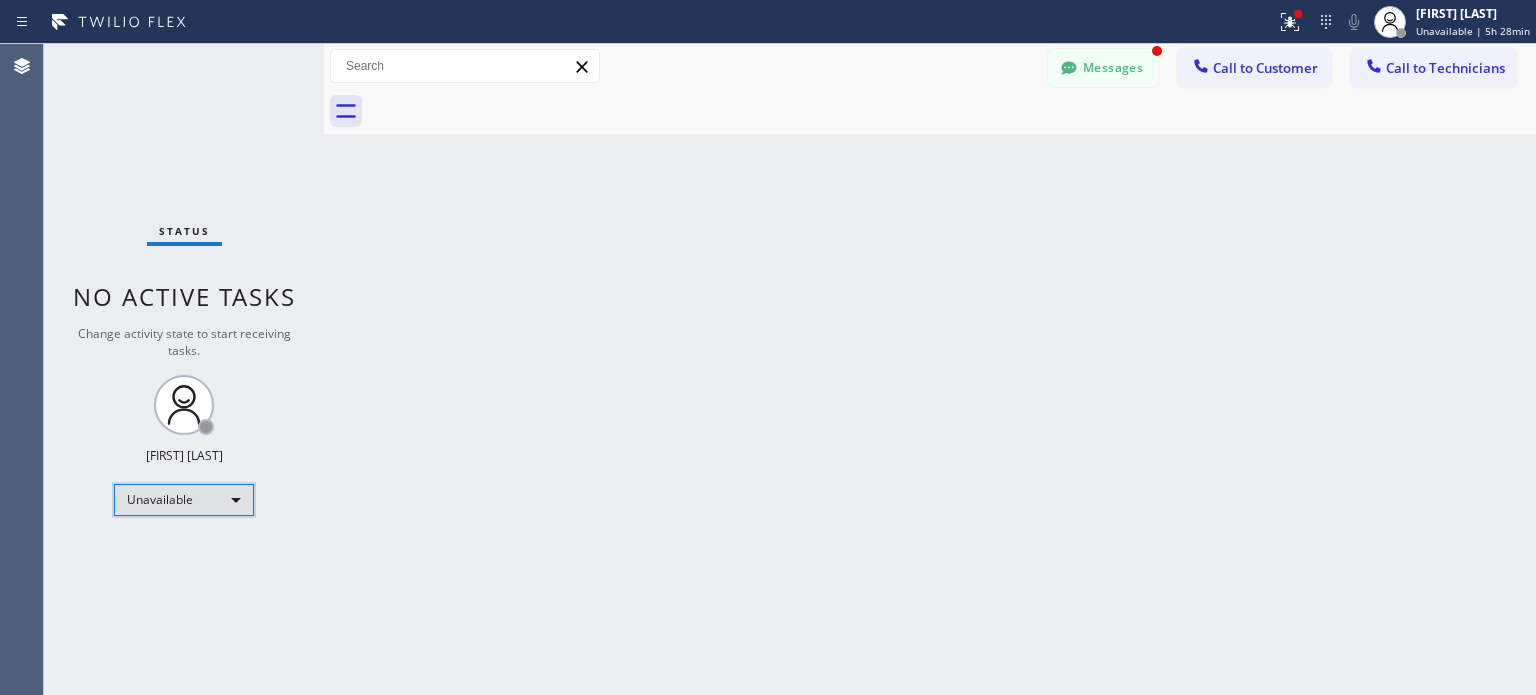 click on "Unavailable" at bounding box center (184, 500) 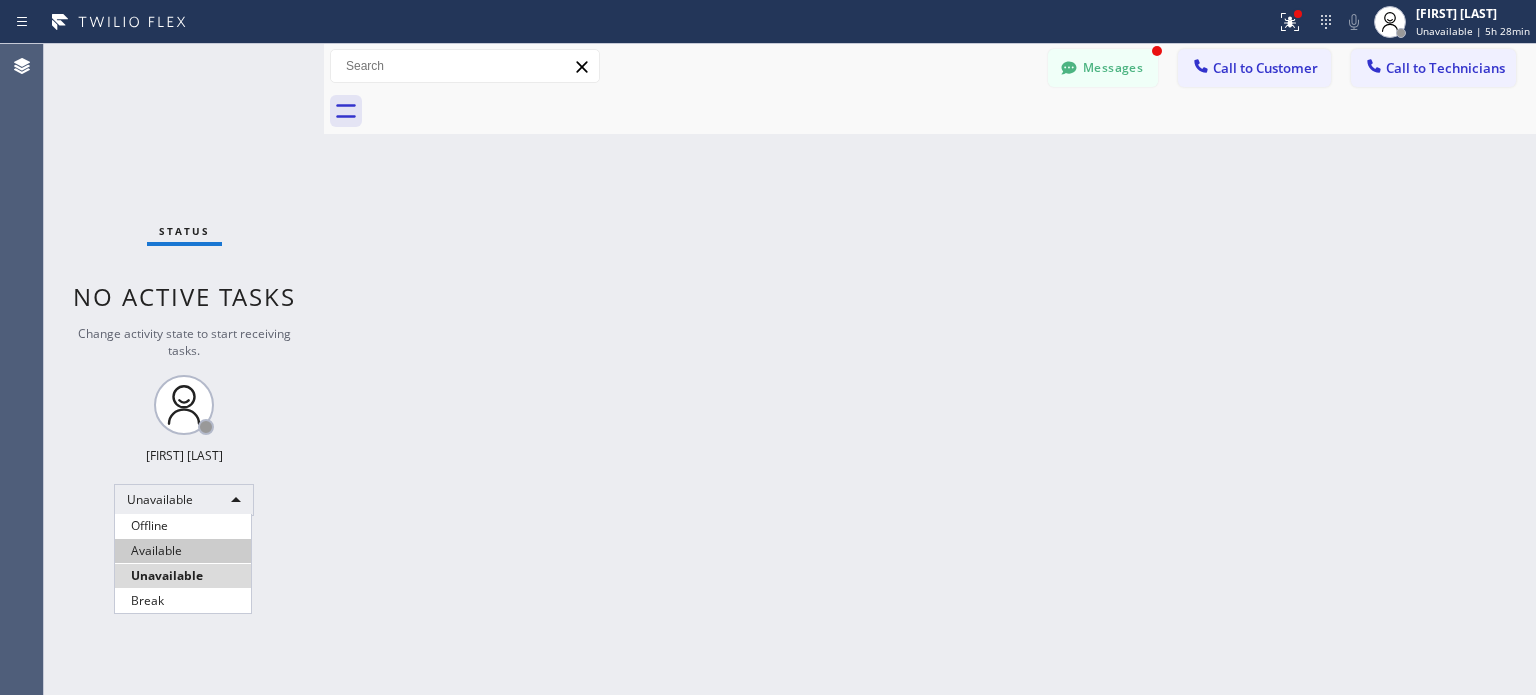 click on "Available" at bounding box center (183, 551) 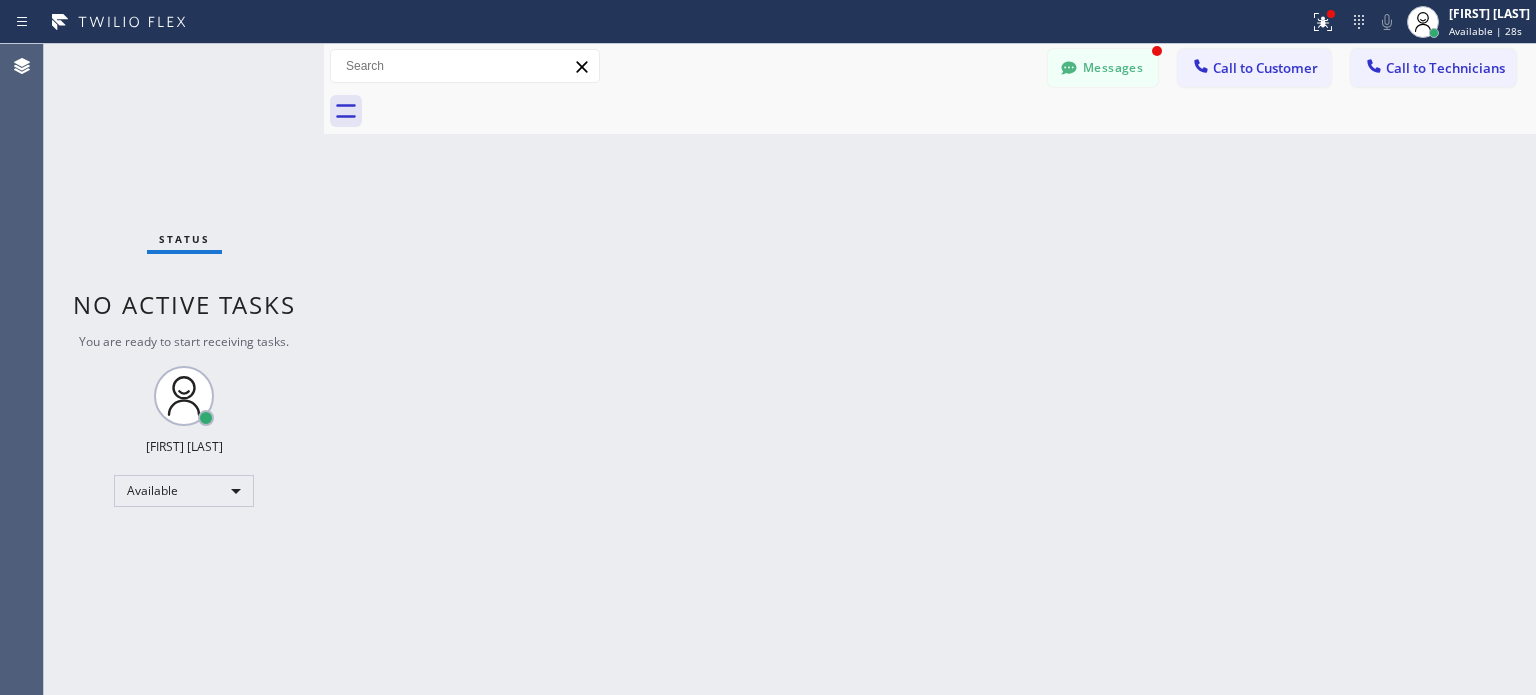 click on "Status No active tasks You are ready to start receiving tasks. [FIRST] [LAST] Available" at bounding box center (184, 369) 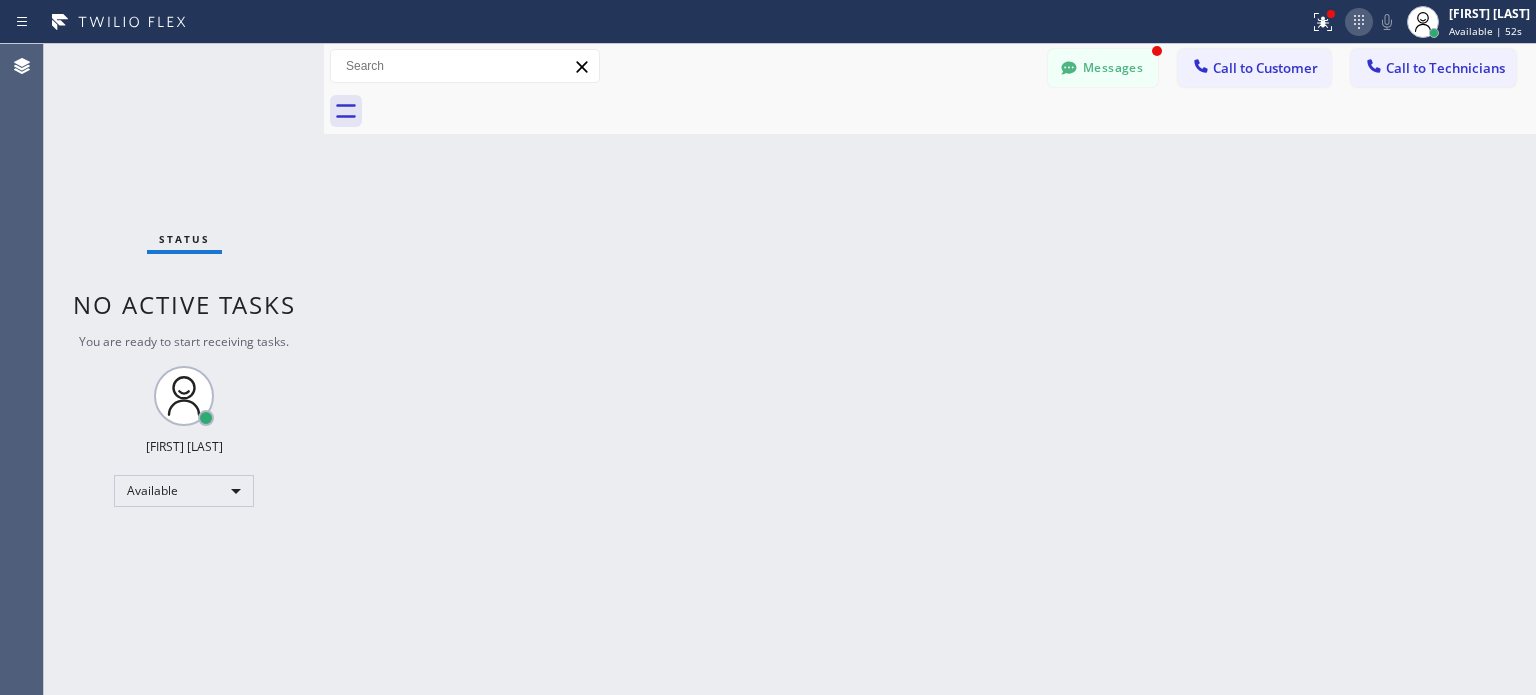 click 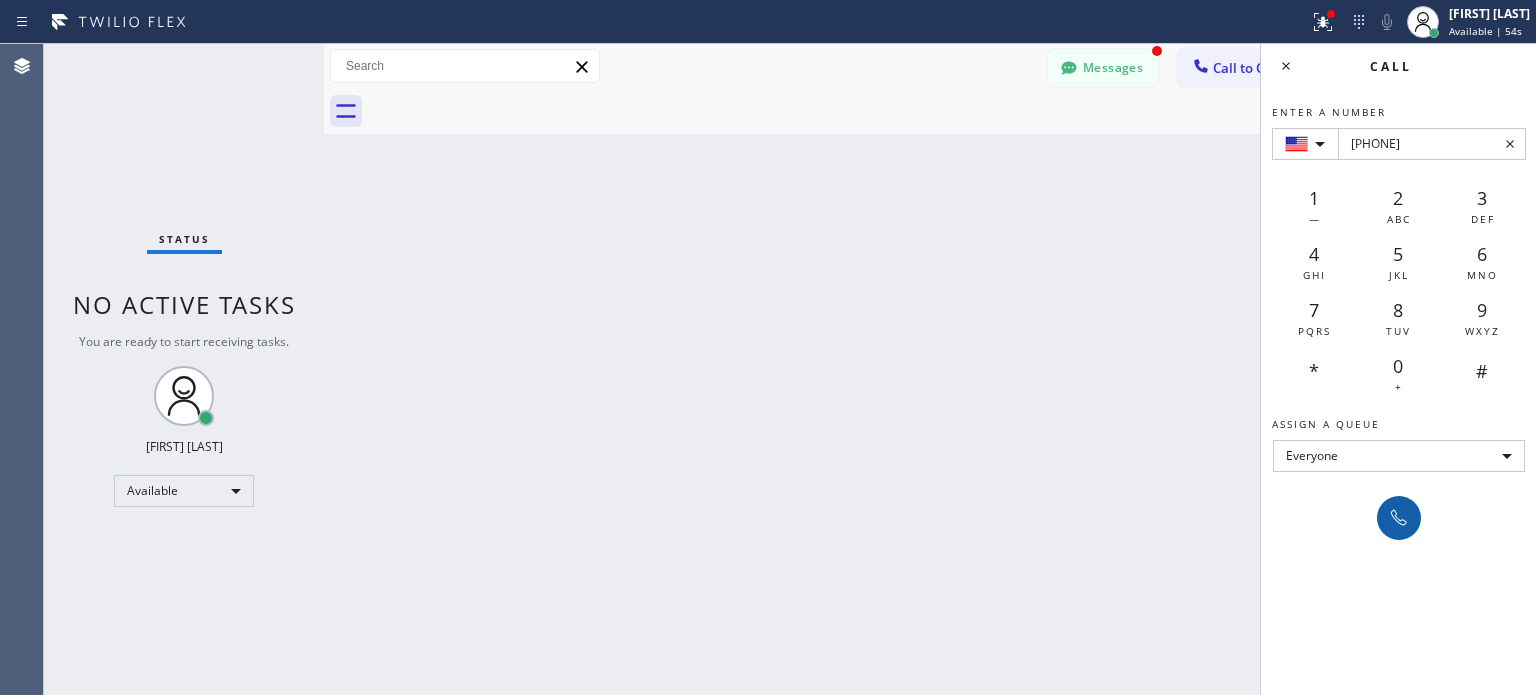 type on "[PHONE]" 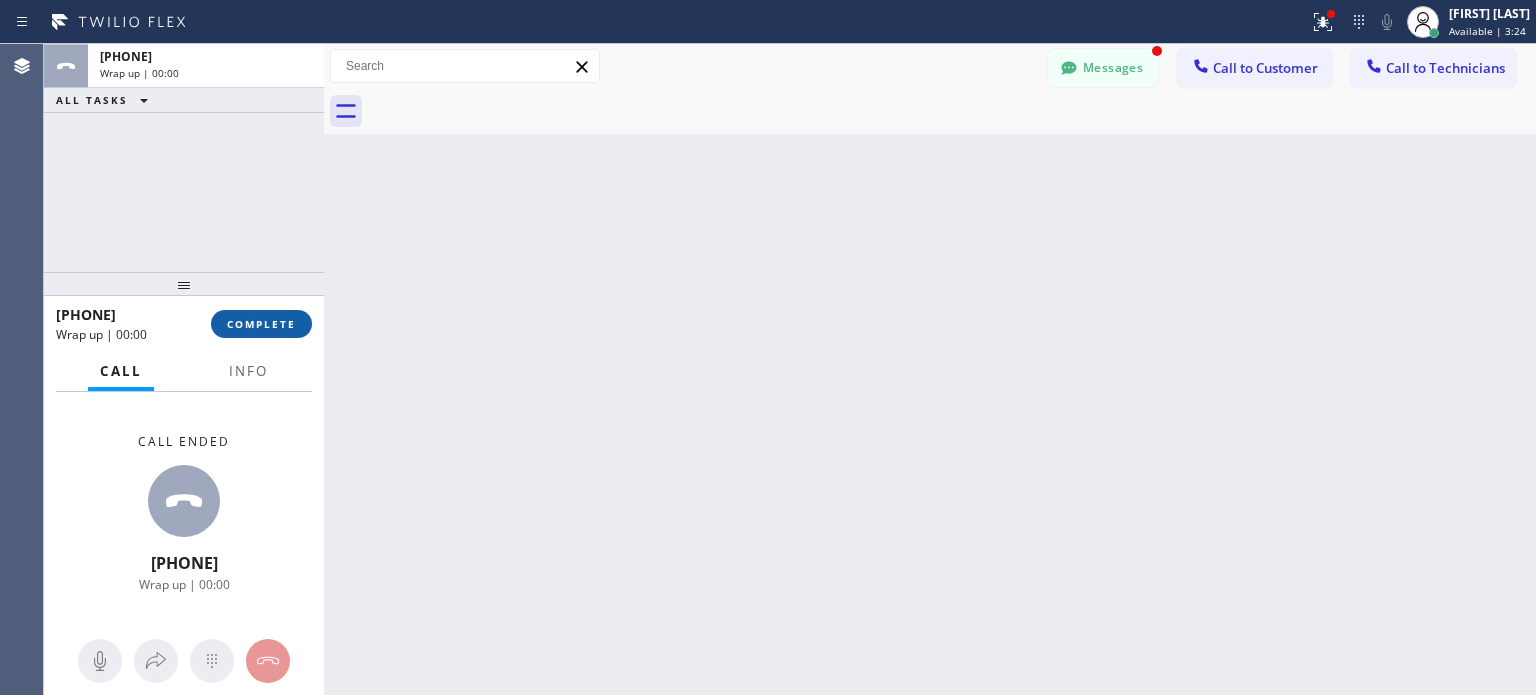 click on "COMPLETE" at bounding box center [261, 324] 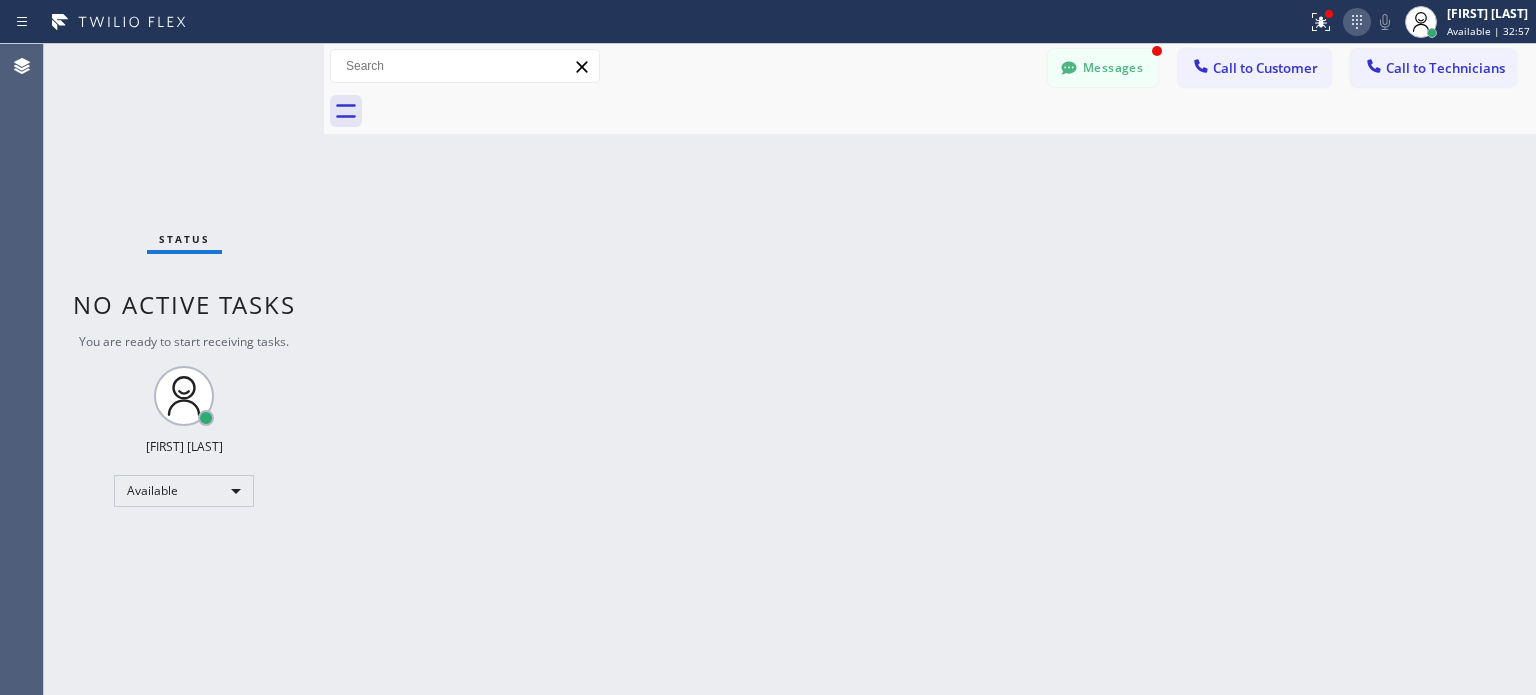 click 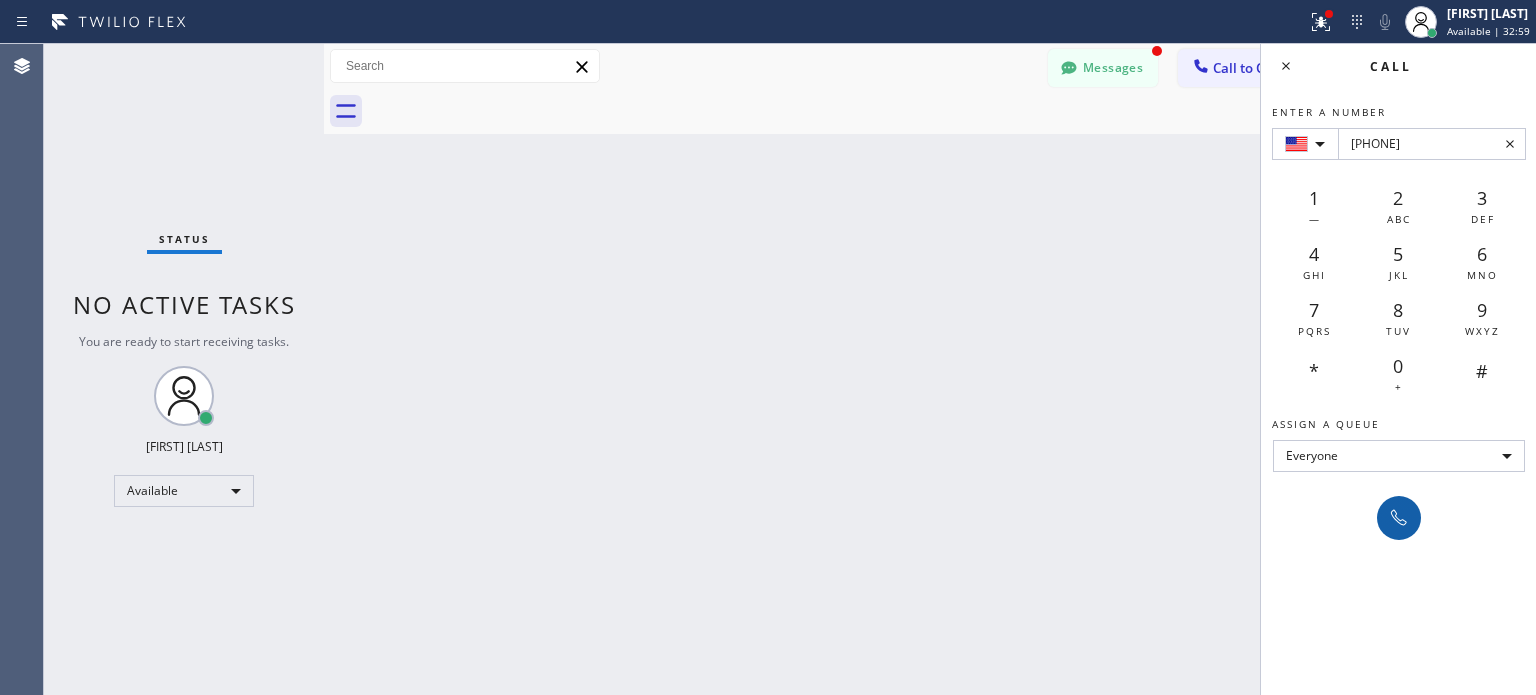 type on "[PHONE]" 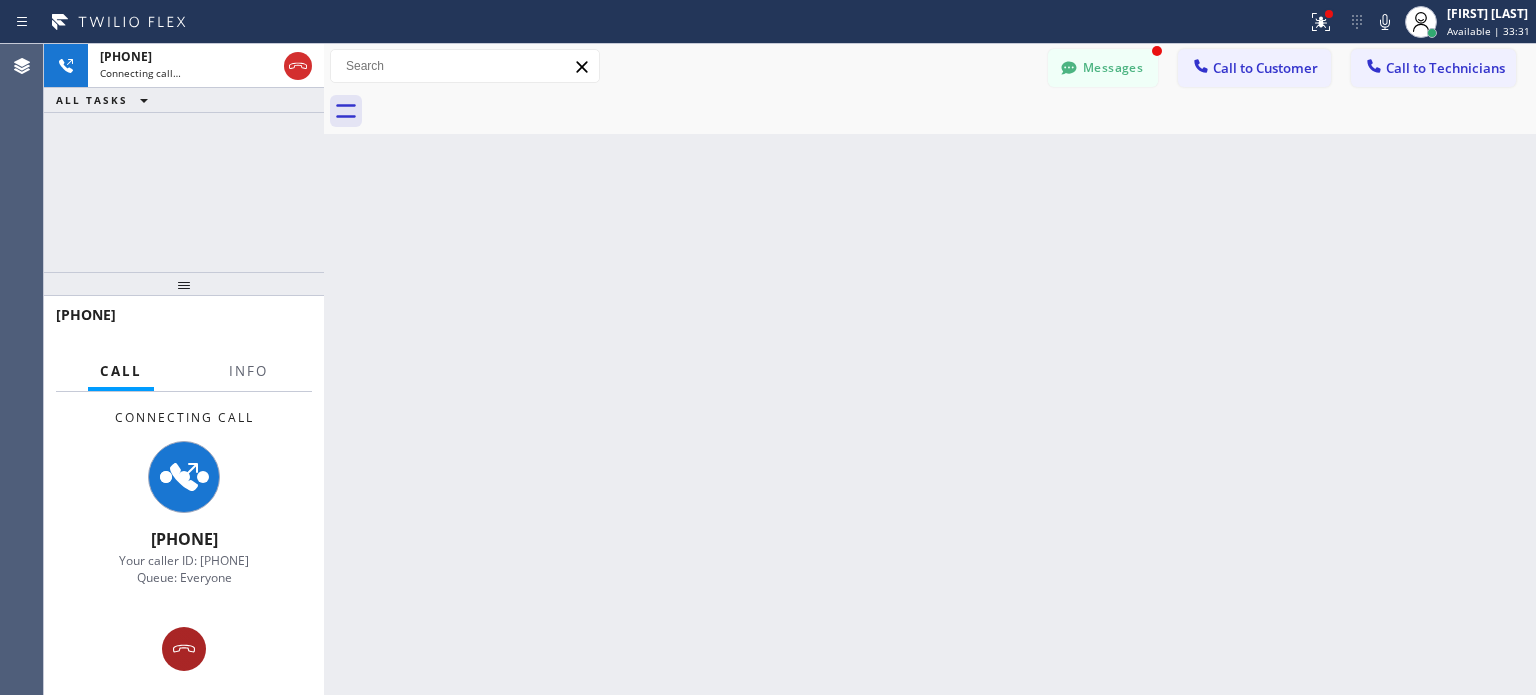 click 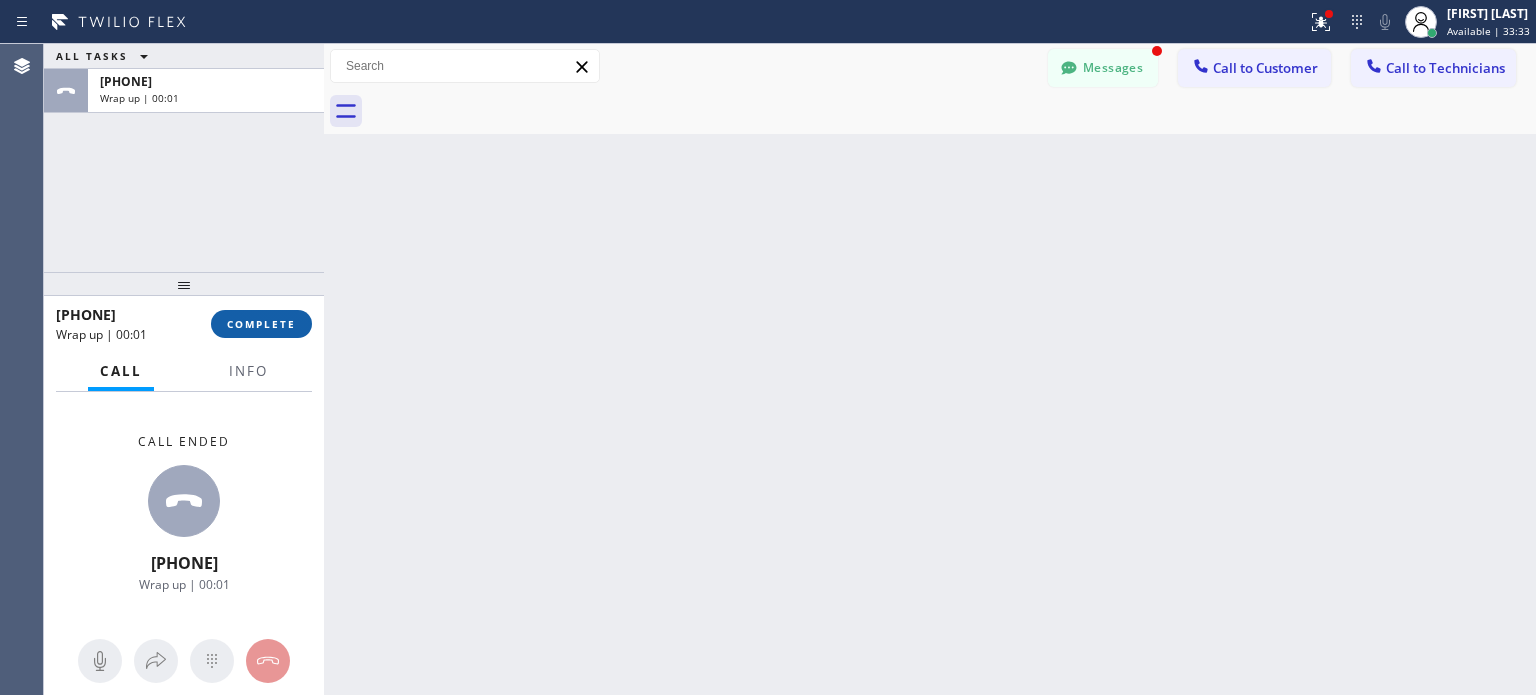 click on "COMPLETE" at bounding box center [261, 324] 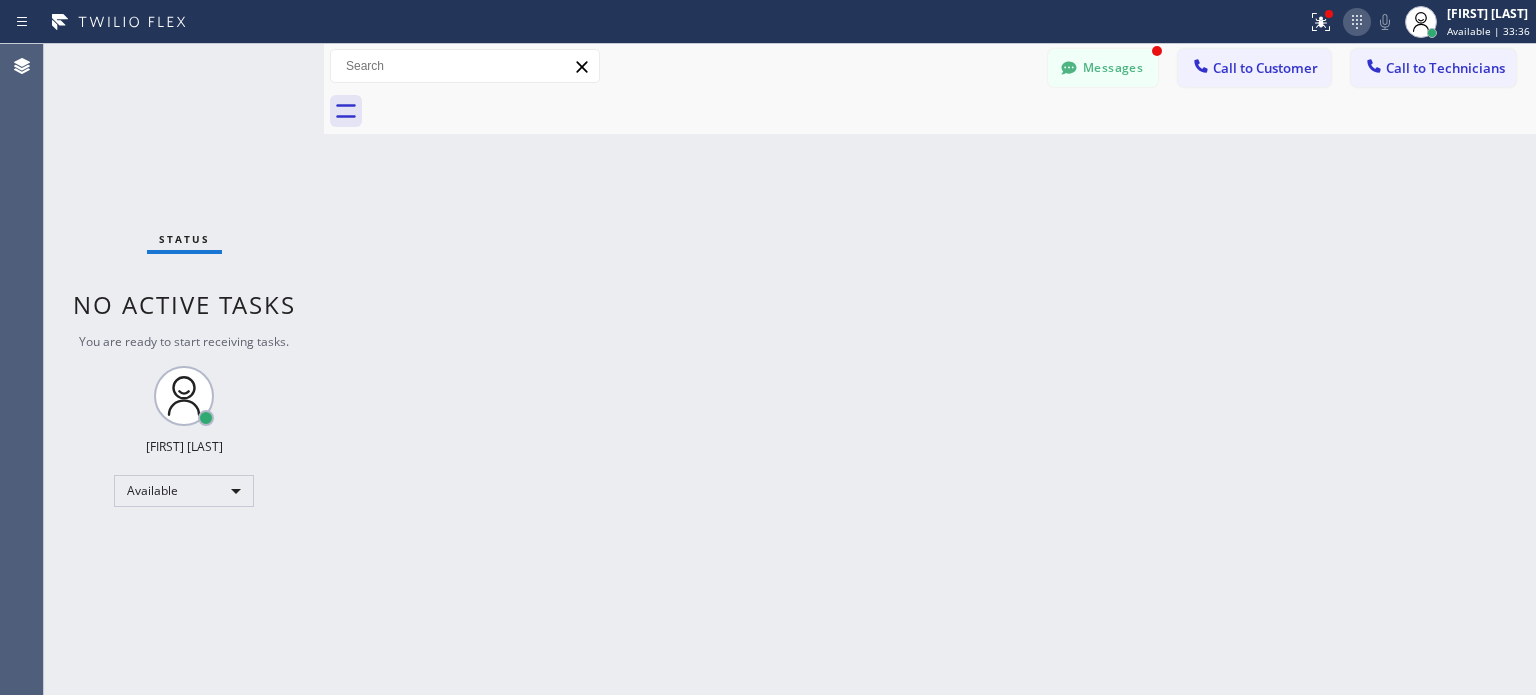 click at bounding box center [1357, 22] 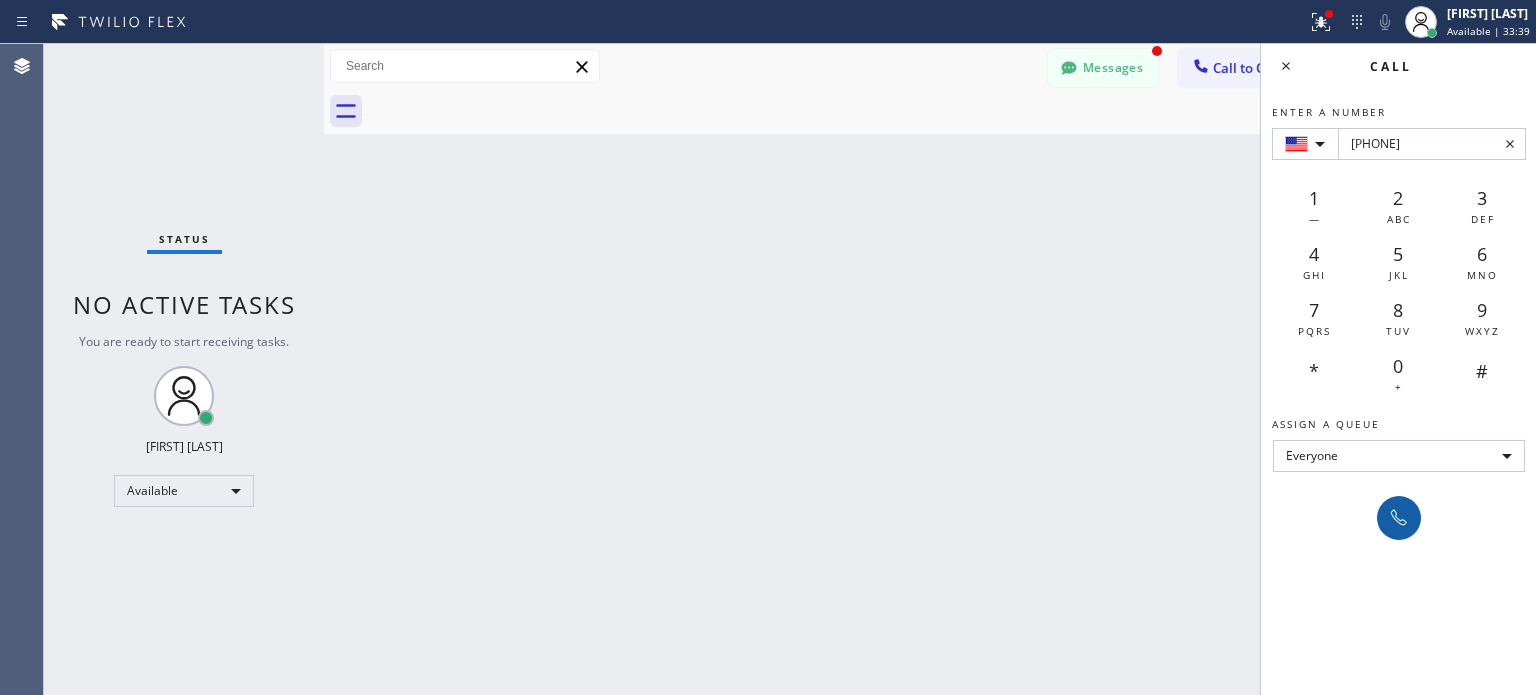 type on "[PHONE]" 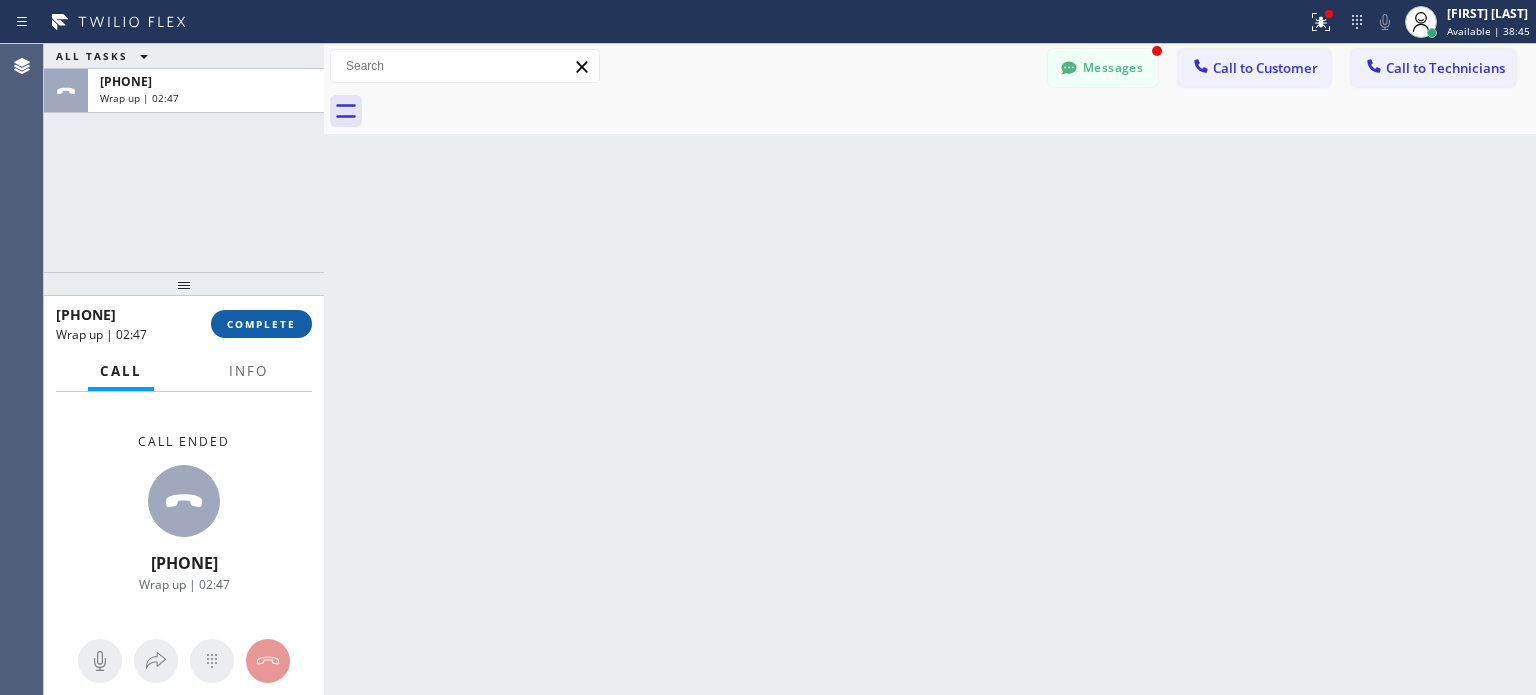 click on "COMPLETE" at bounding box center [261, 324] 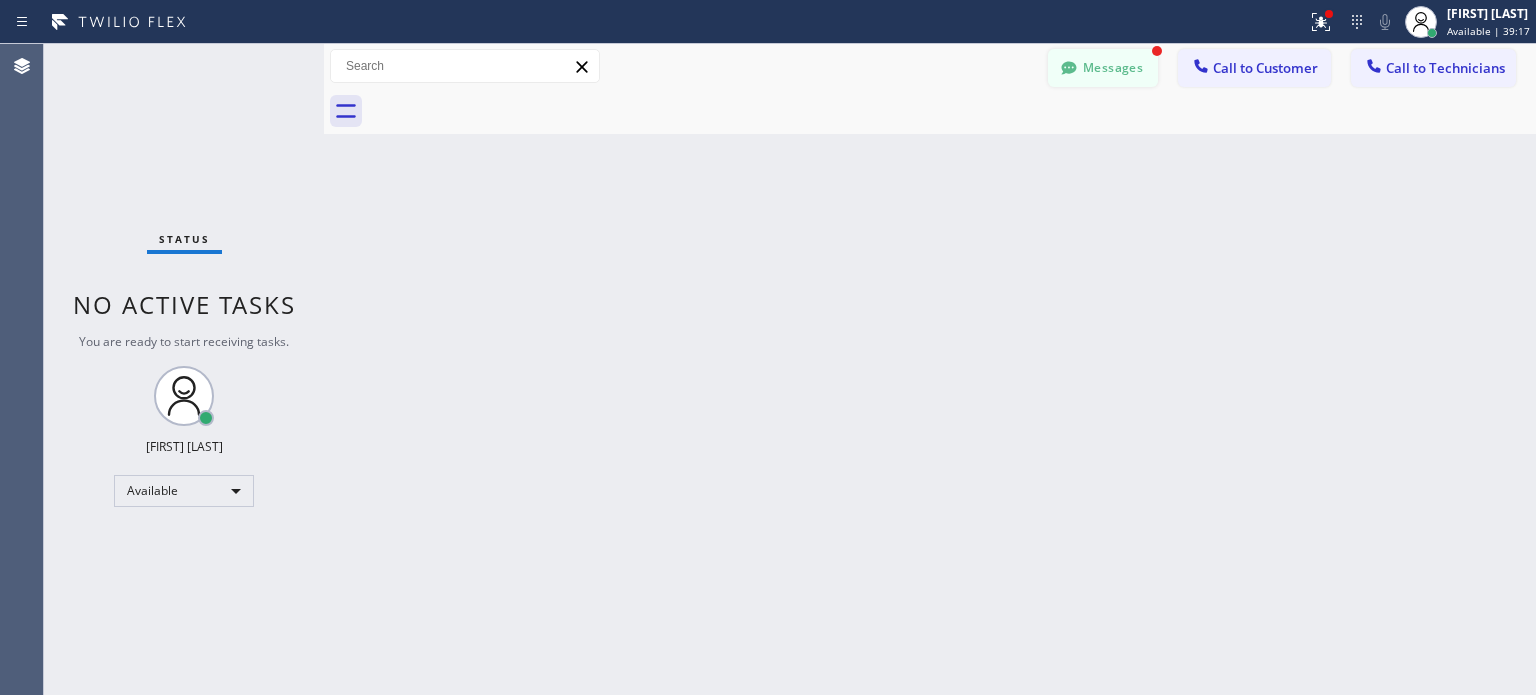click on "Messages" at bounding box center [1103, 68] 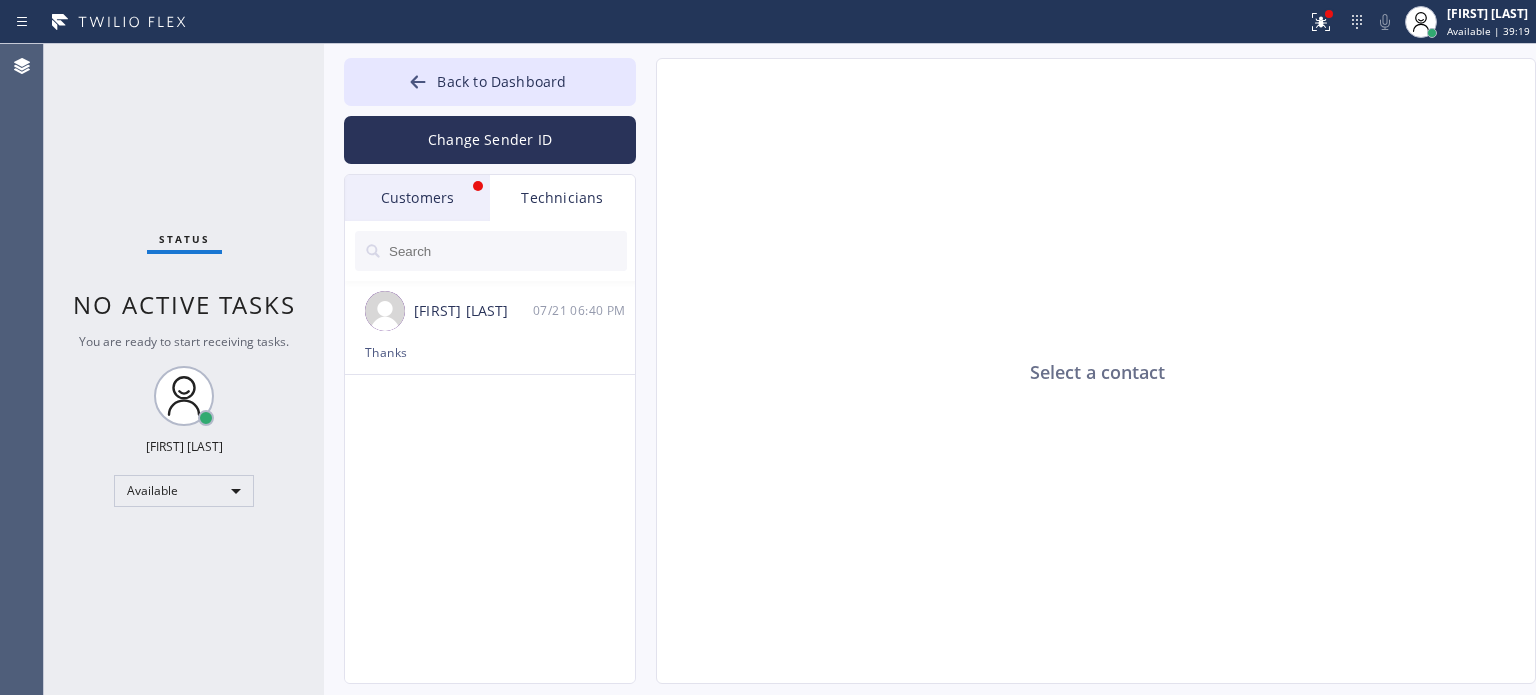 click on "Customers" at bounding box center (417, 198) 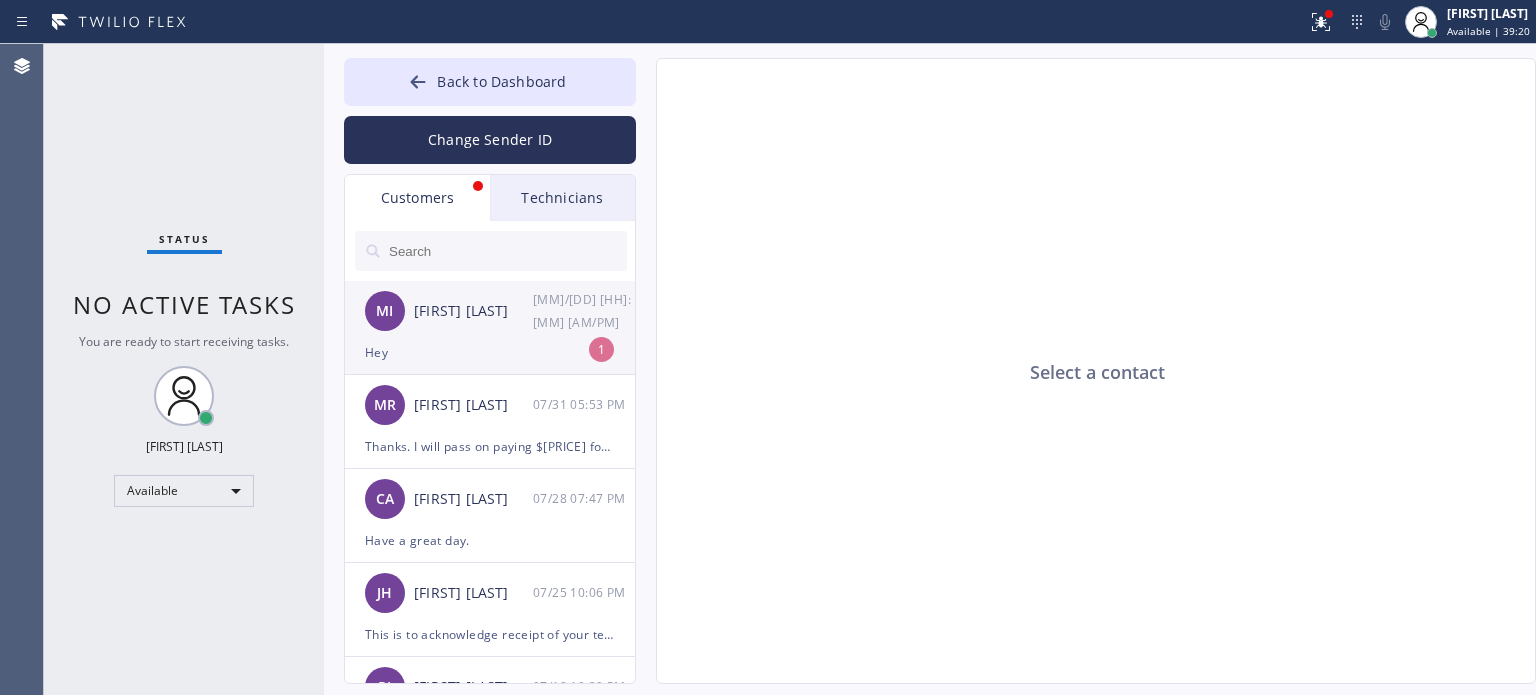 click on "Hey" at bounding box center (490, 352) 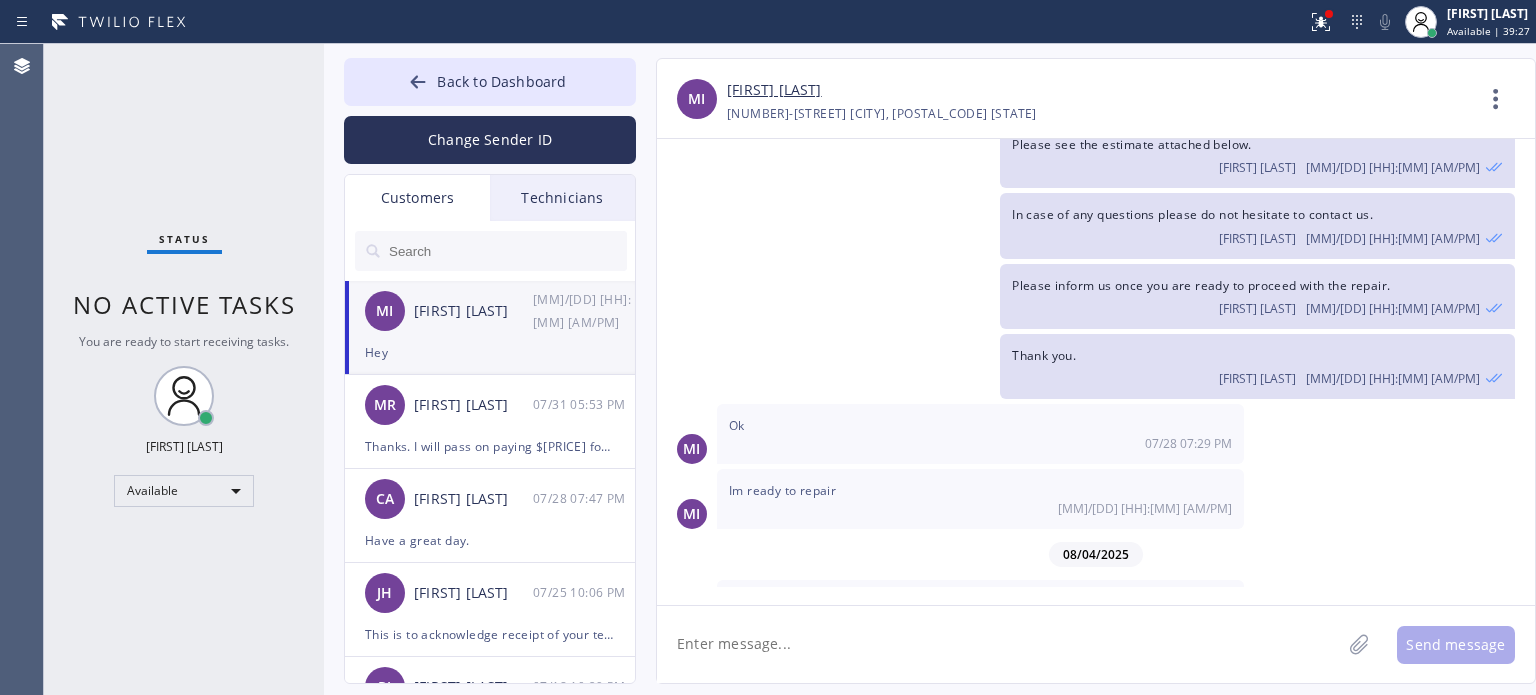 scroll, scrollTop: 351, scrollLeft: 0, axis: vertical 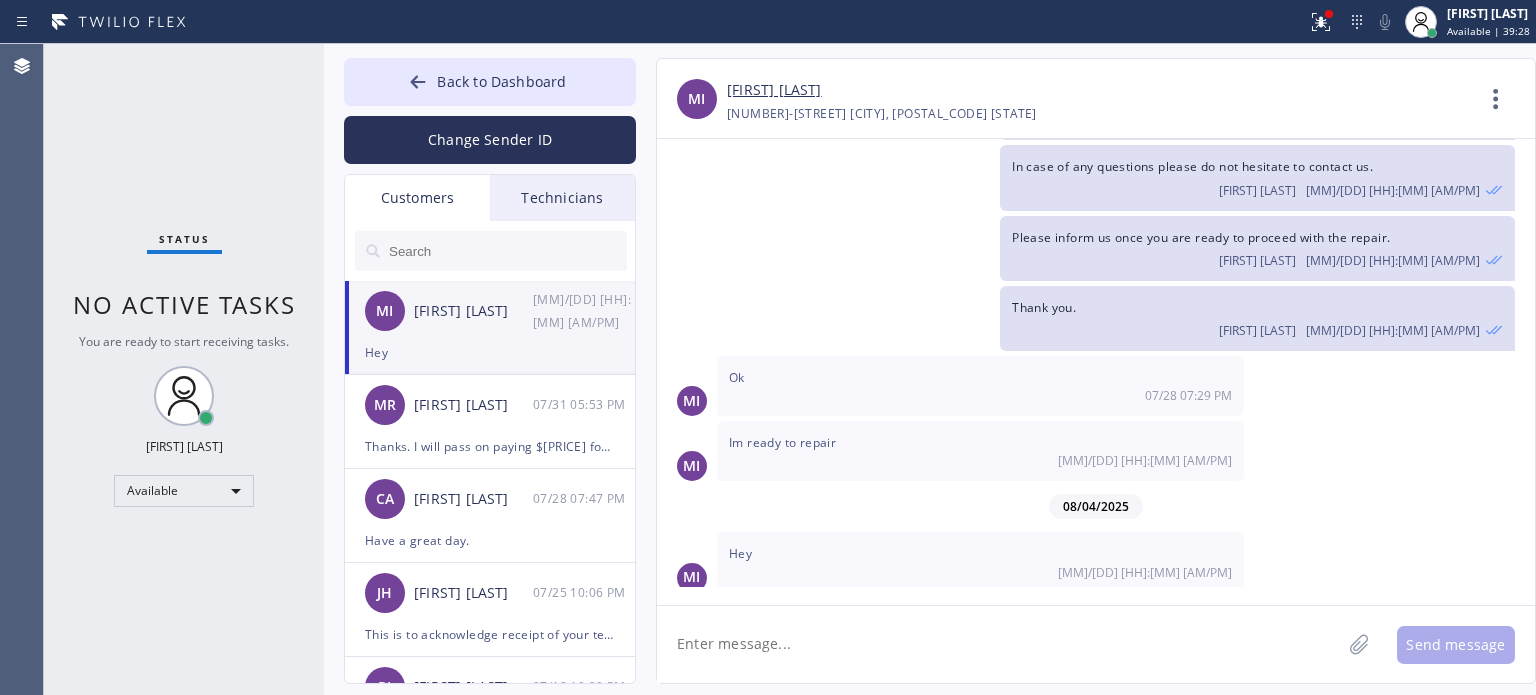 click 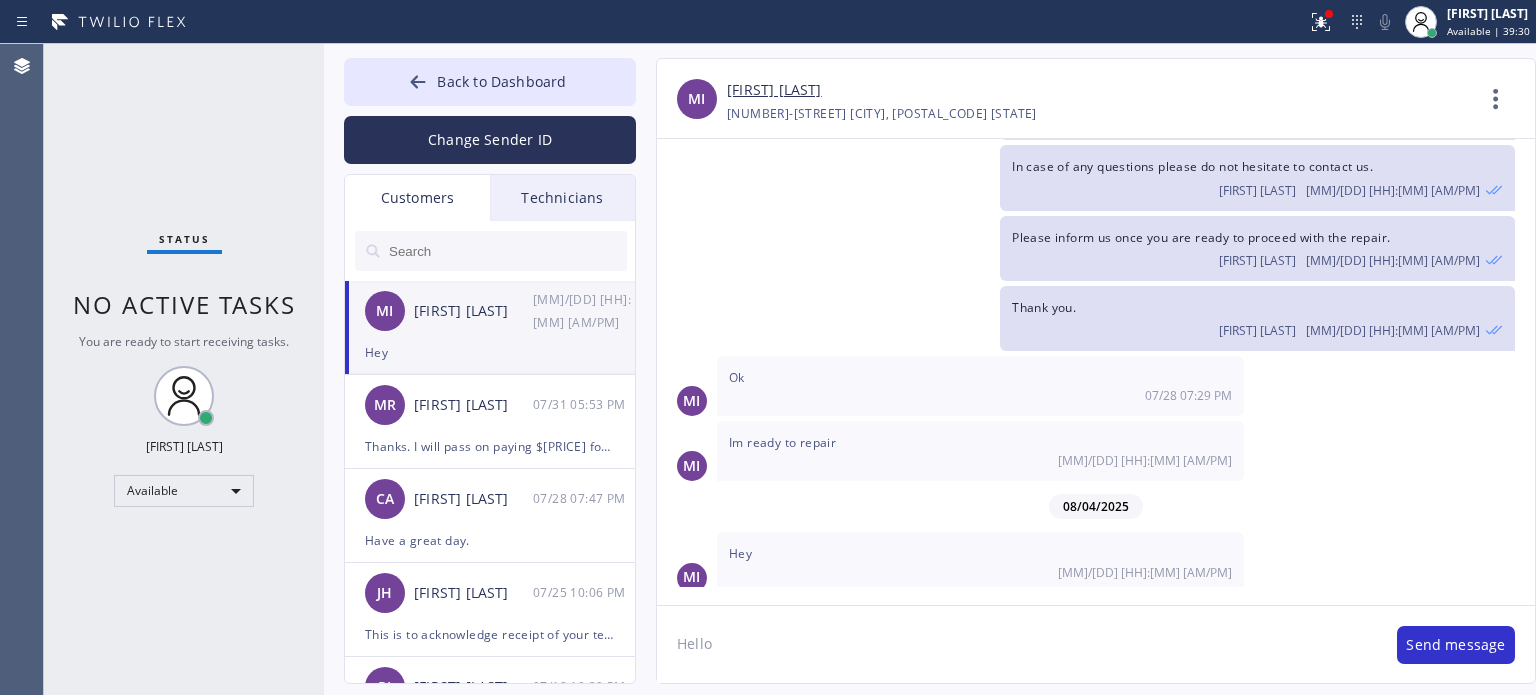 type on "Hello," 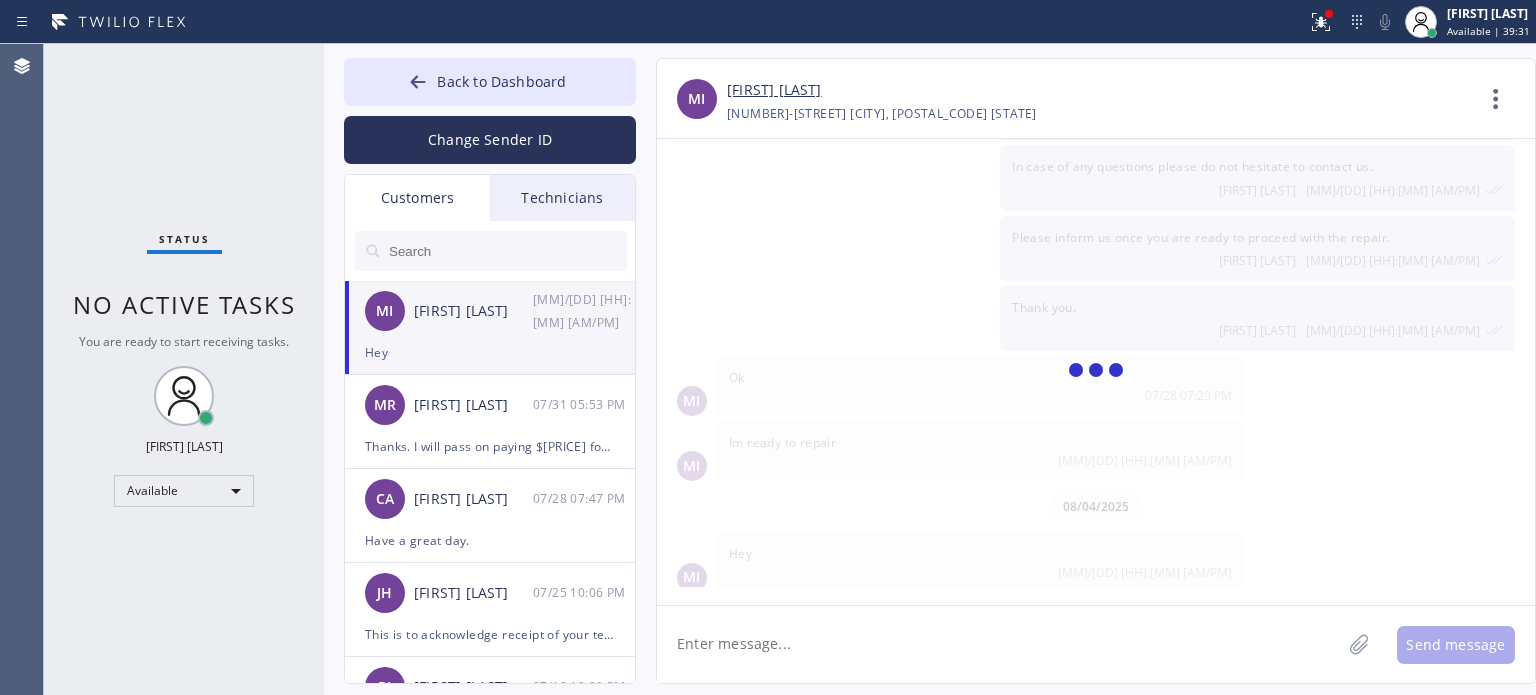scroll, scrollTop: 465, scrollLeft: 0, axis: vertical 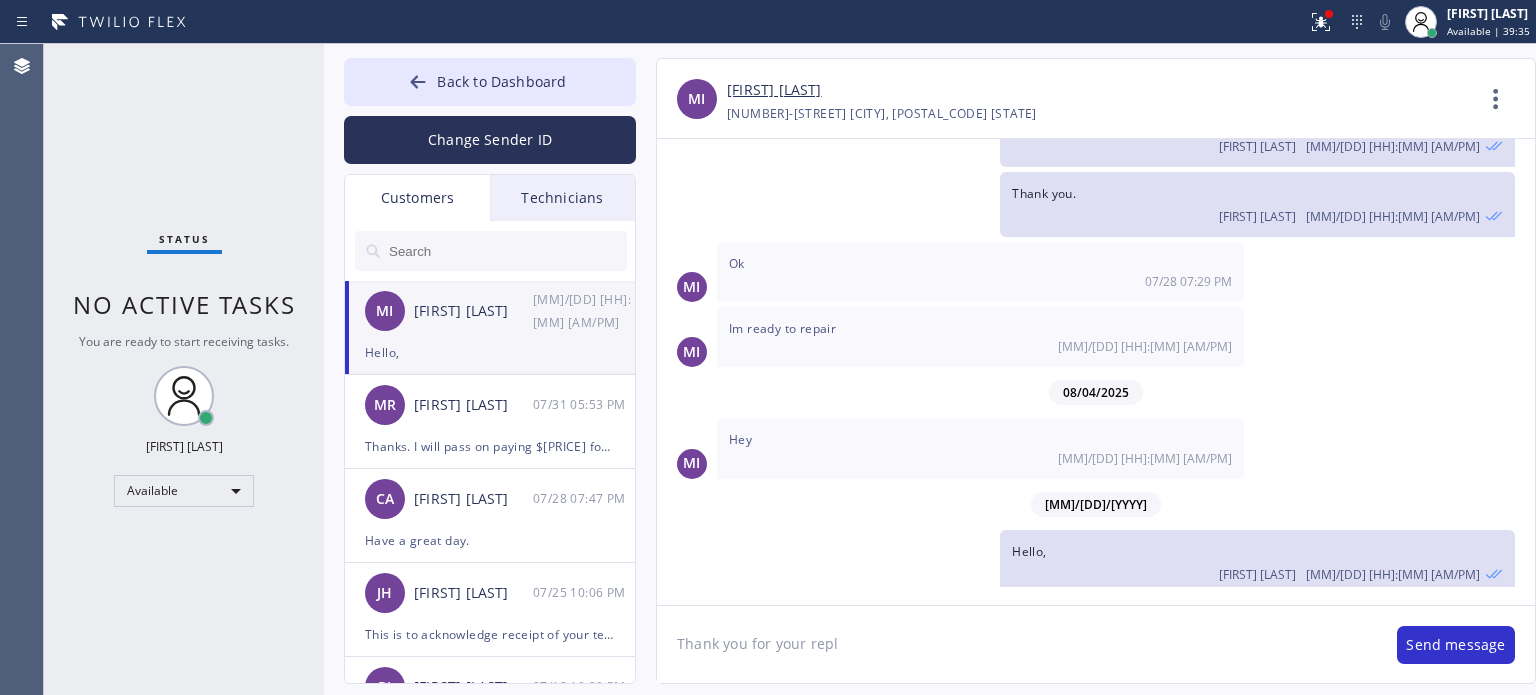 type on "Thank you for your reply" 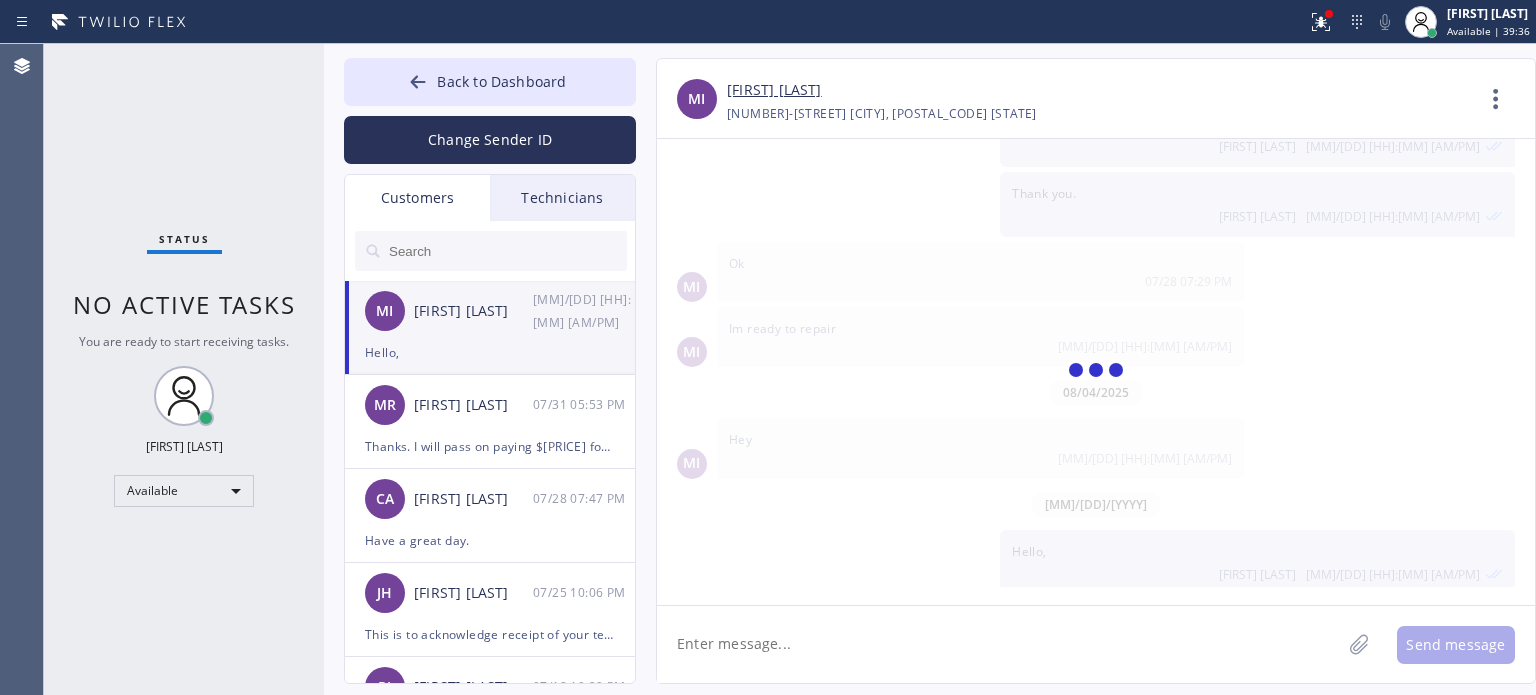 scroll, scrollTop: 535, scrollLeft: 0, axis: vertical 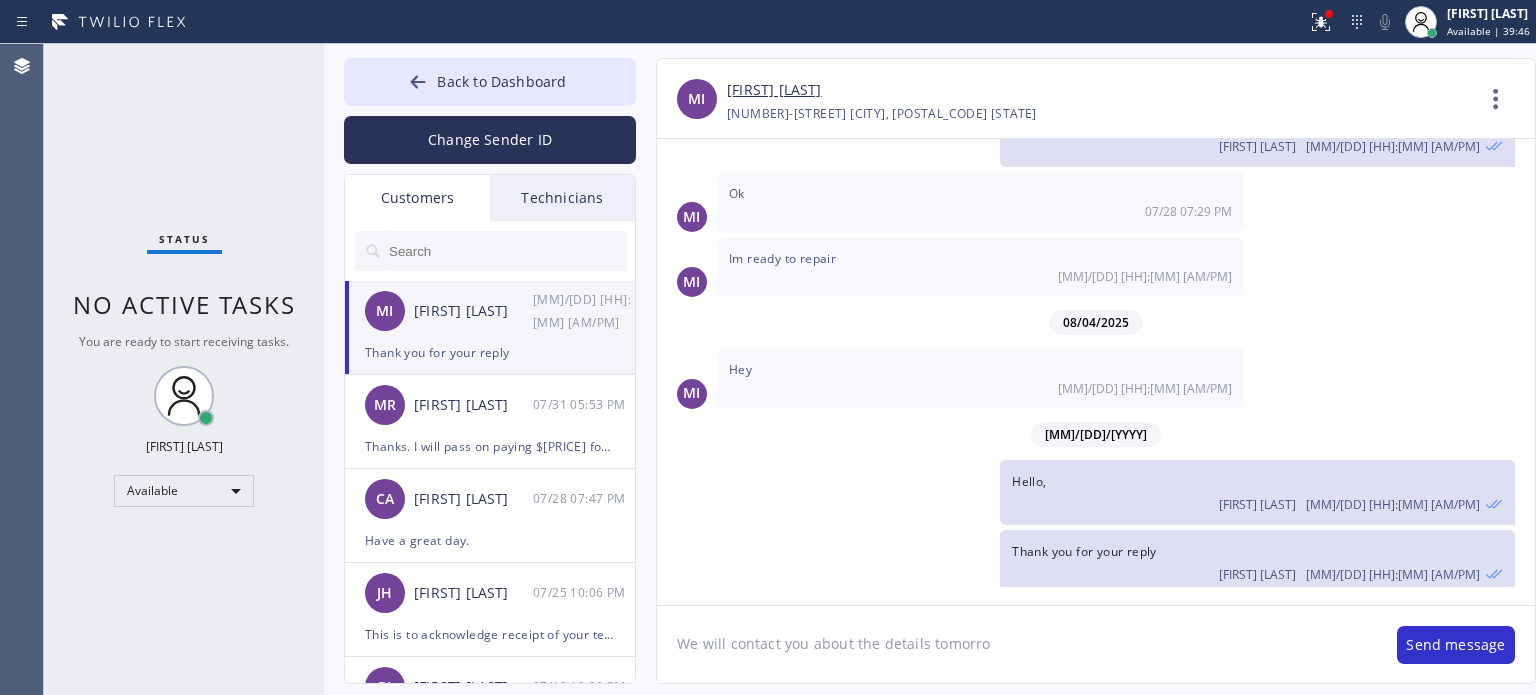type on "We will contact you about the details tomorrow" 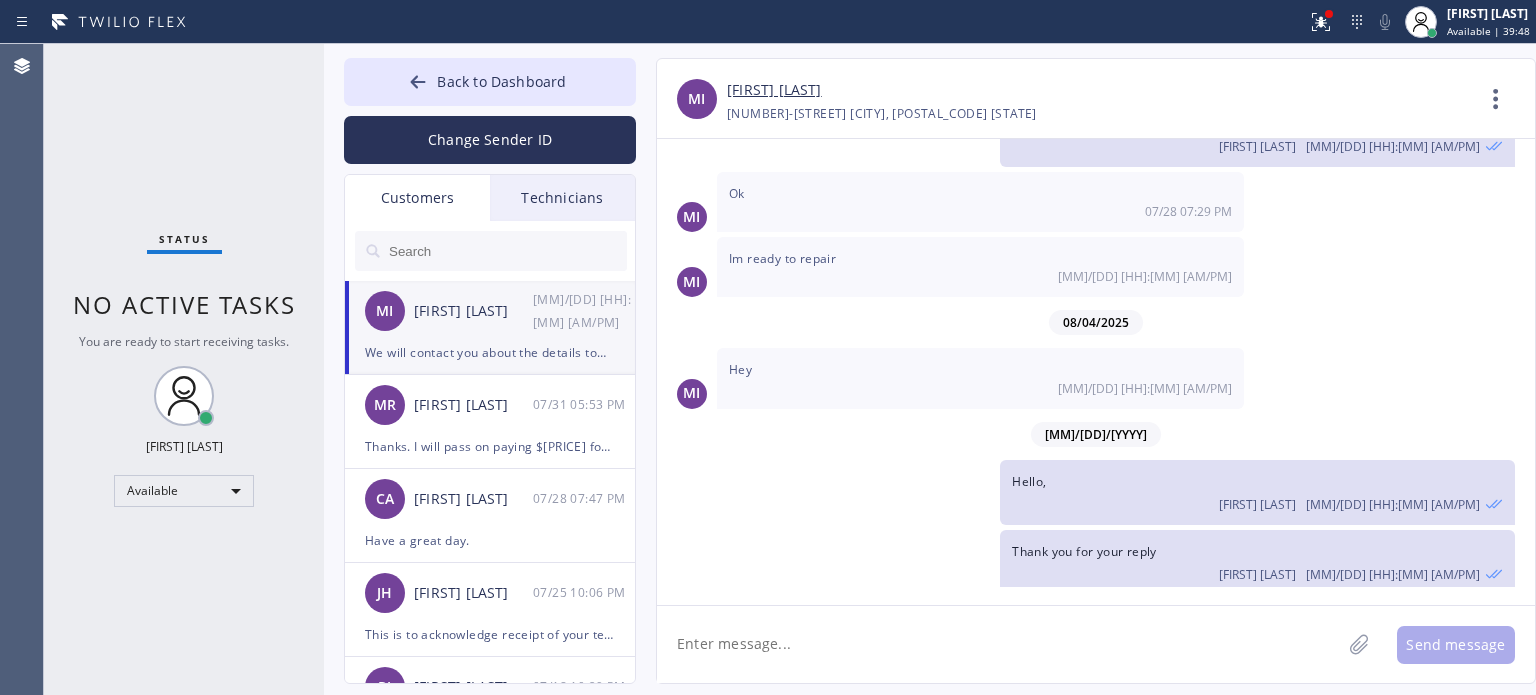 scroll, scrollTop: 604, scrollLeft: 0, axis: vertical 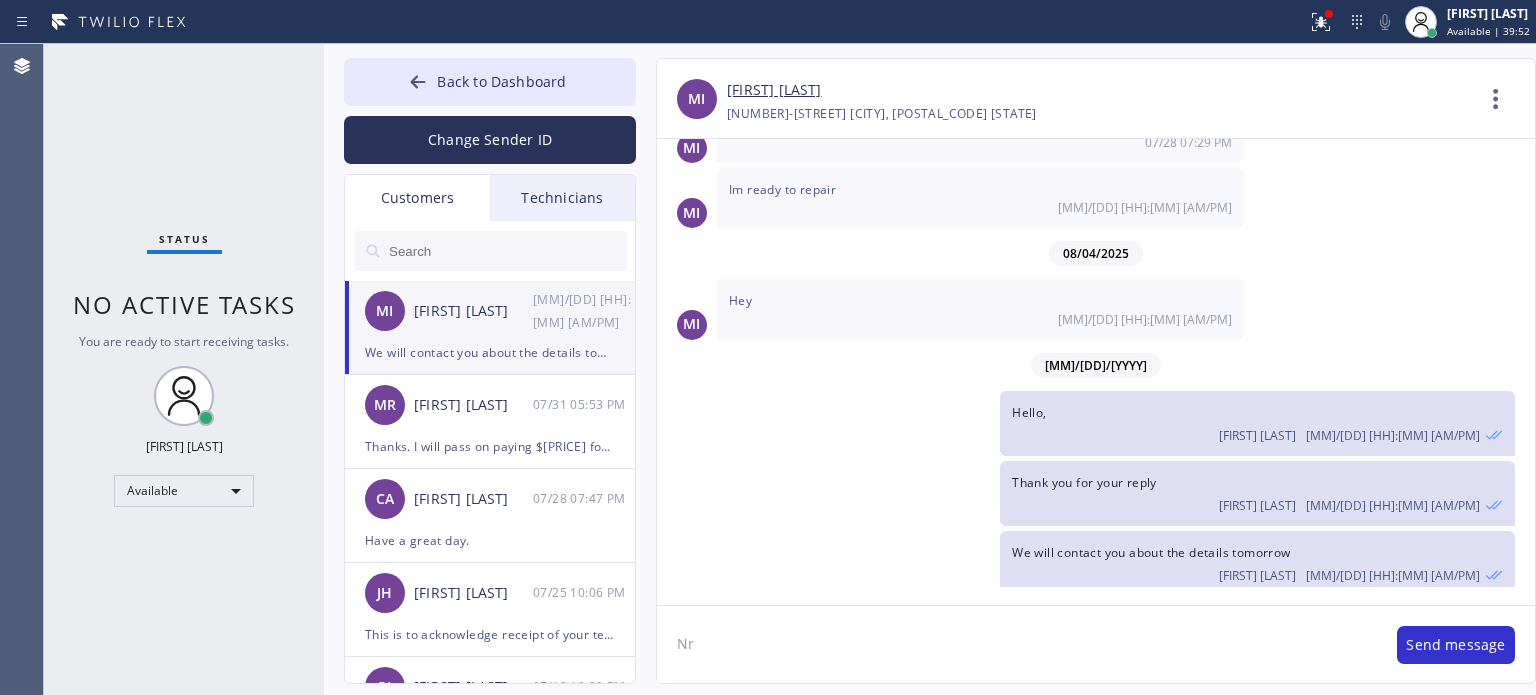 type on "N" 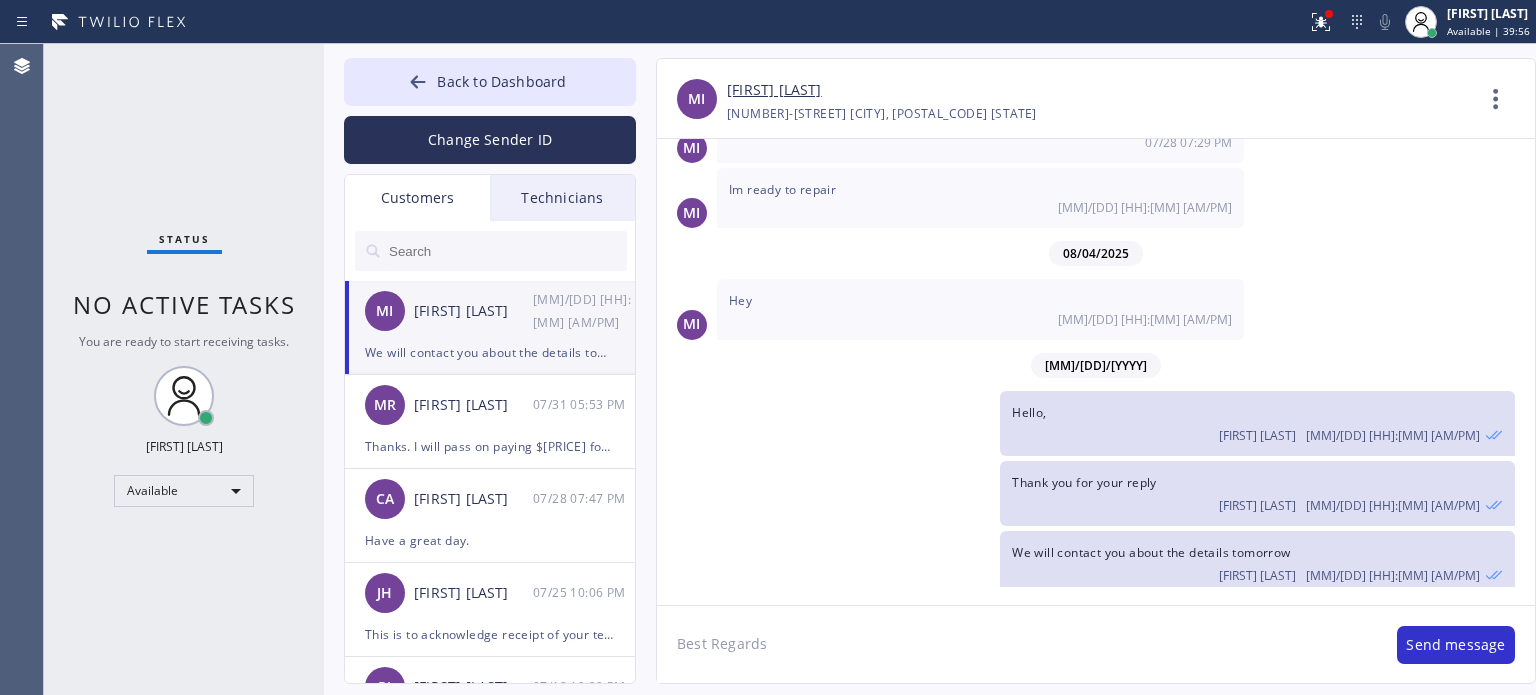 type on "Best Regards," 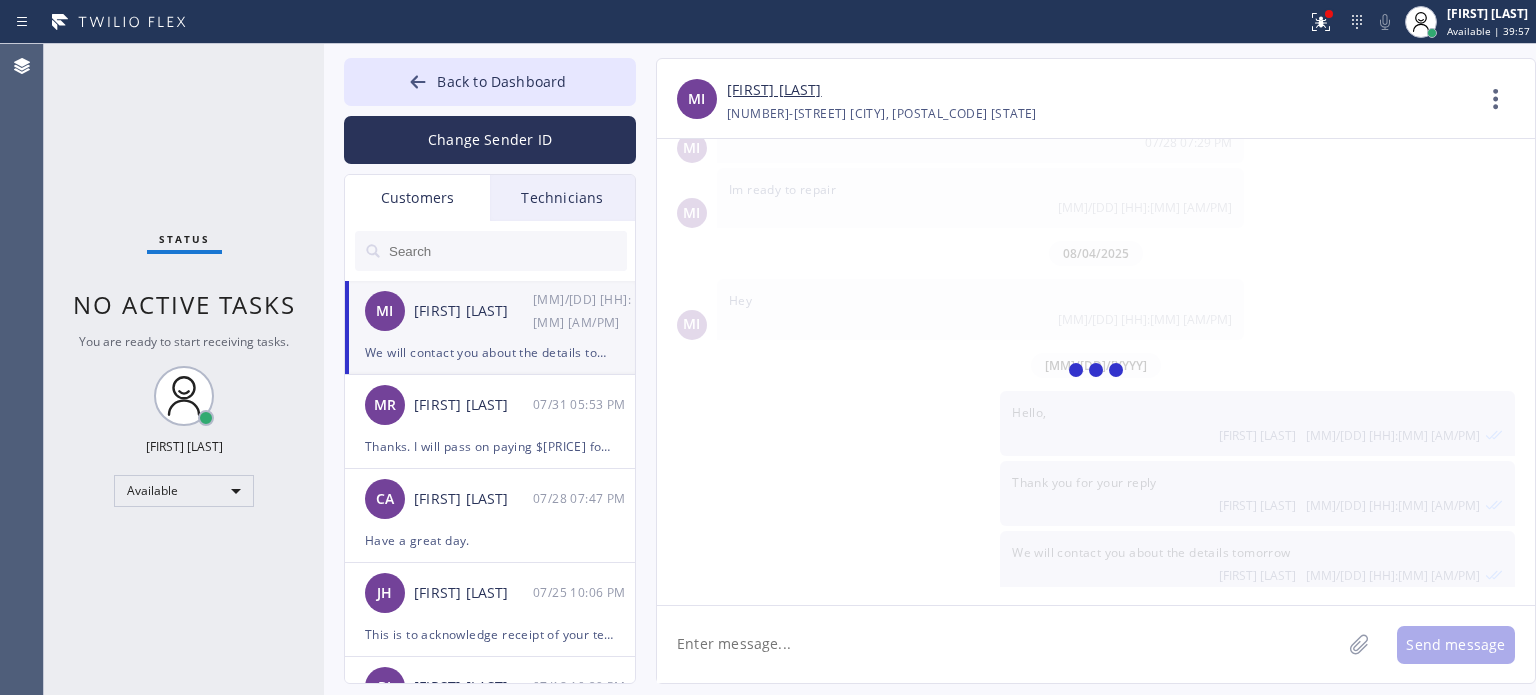 scroll, scrollTop: 673, scrollLeft: 0, axis: vertical 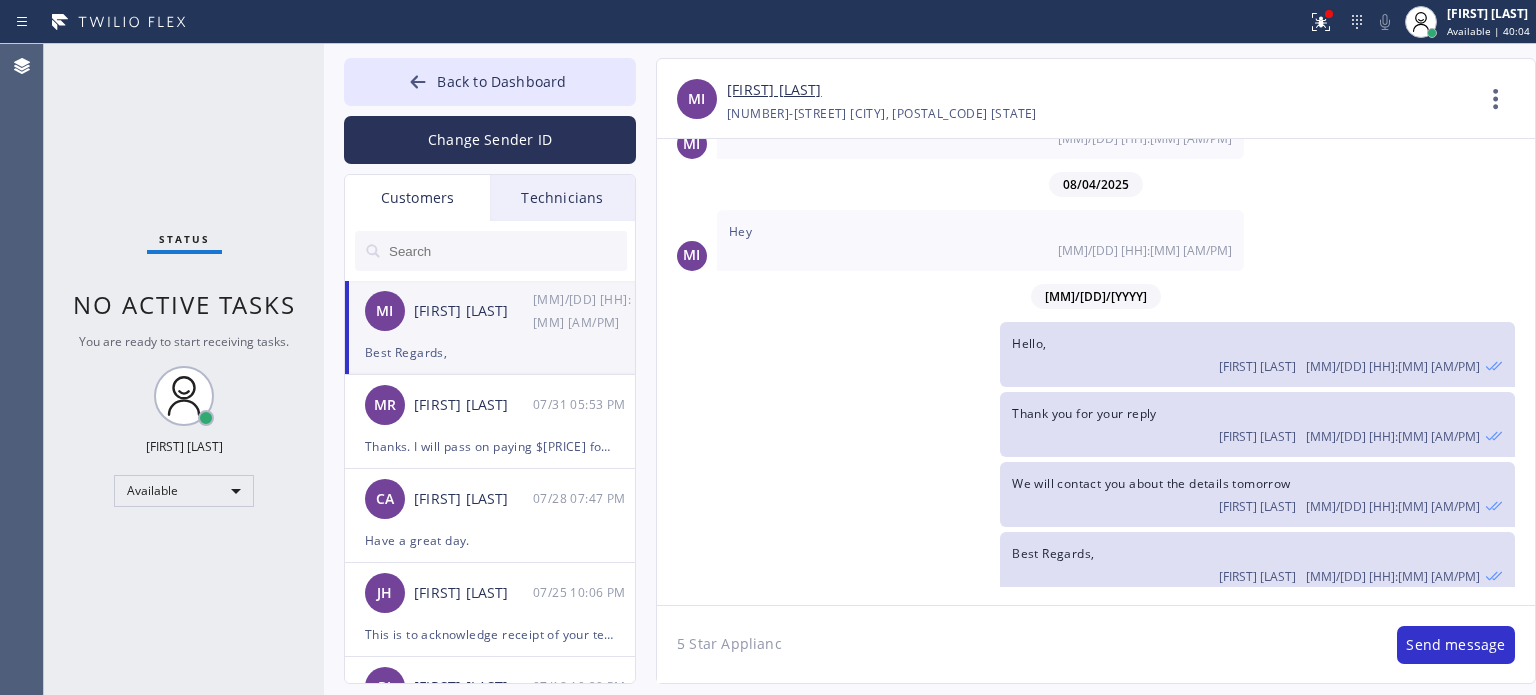 type on "5 Star Appliance" 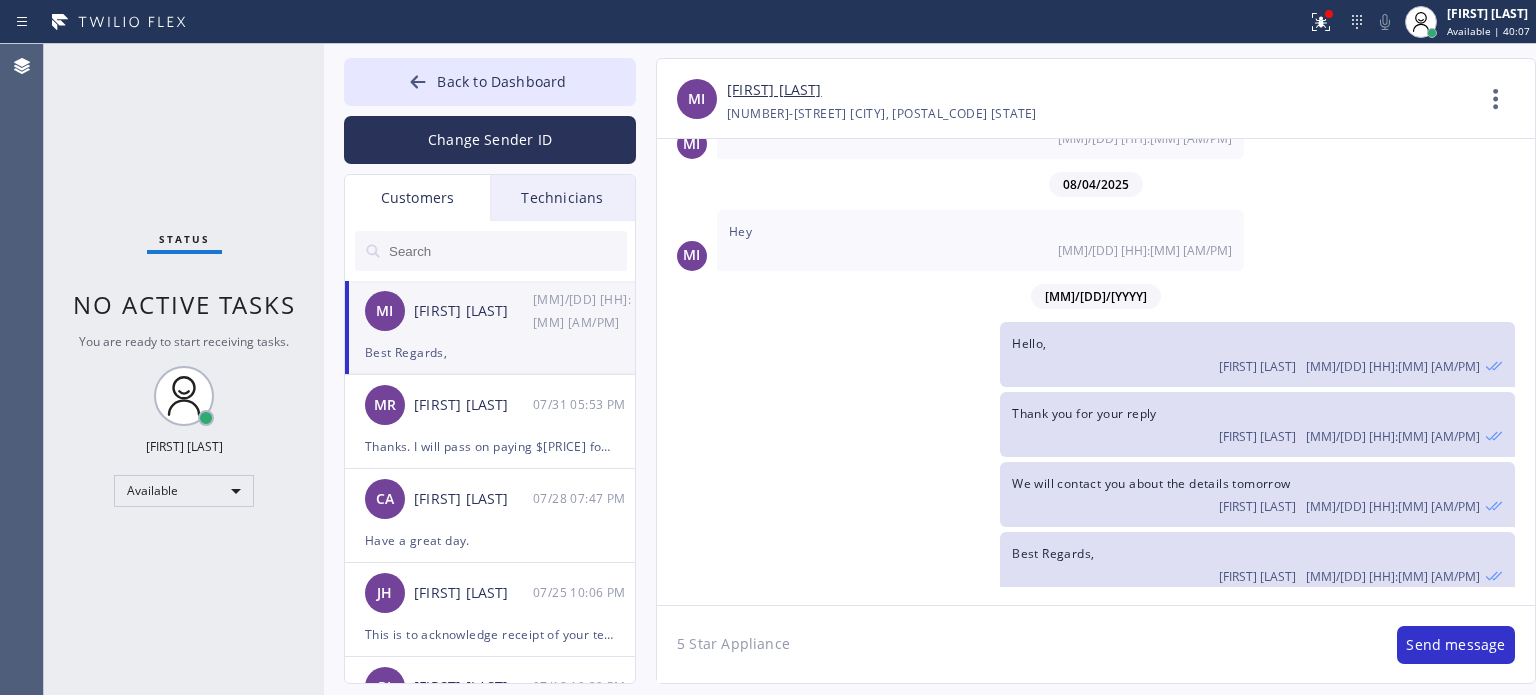 type 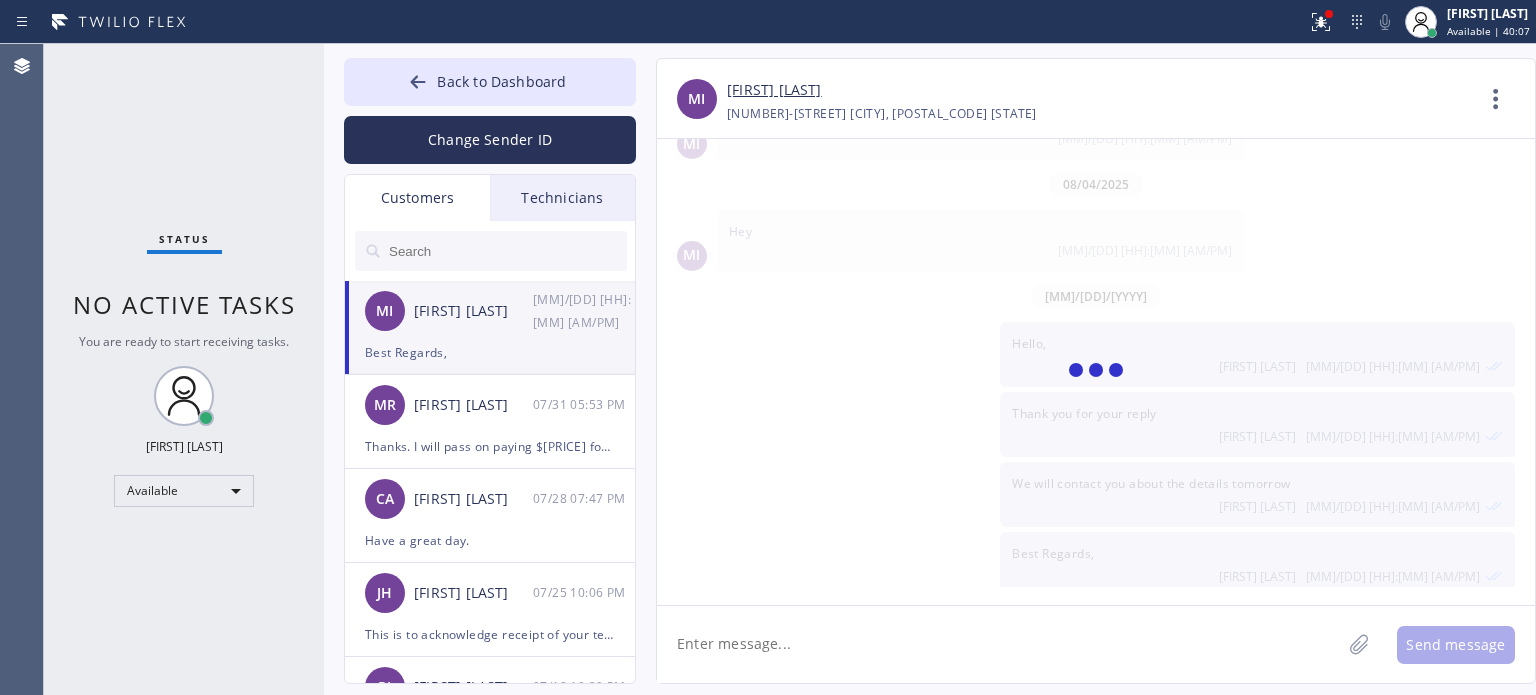 scroll, scrollTop: 743, scrollLeft: 0, axis: vertical 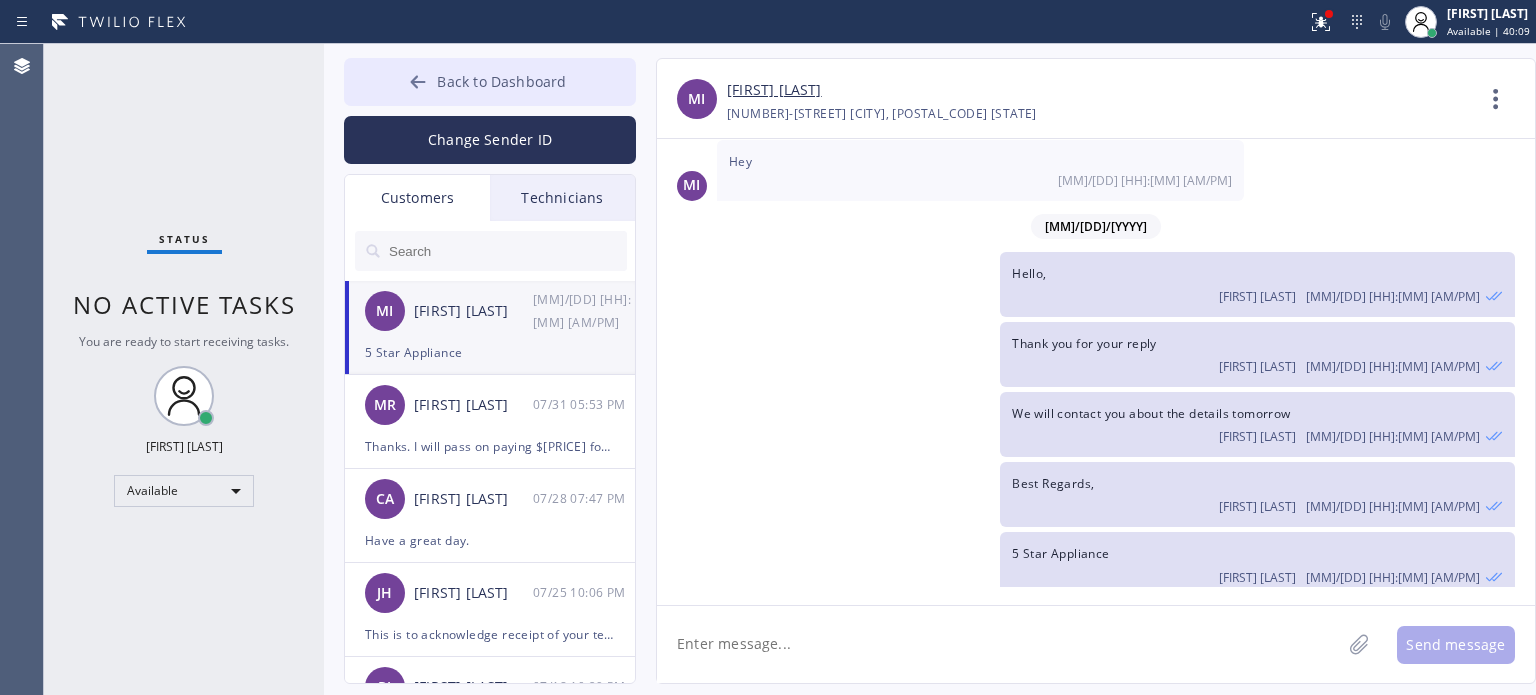 click 